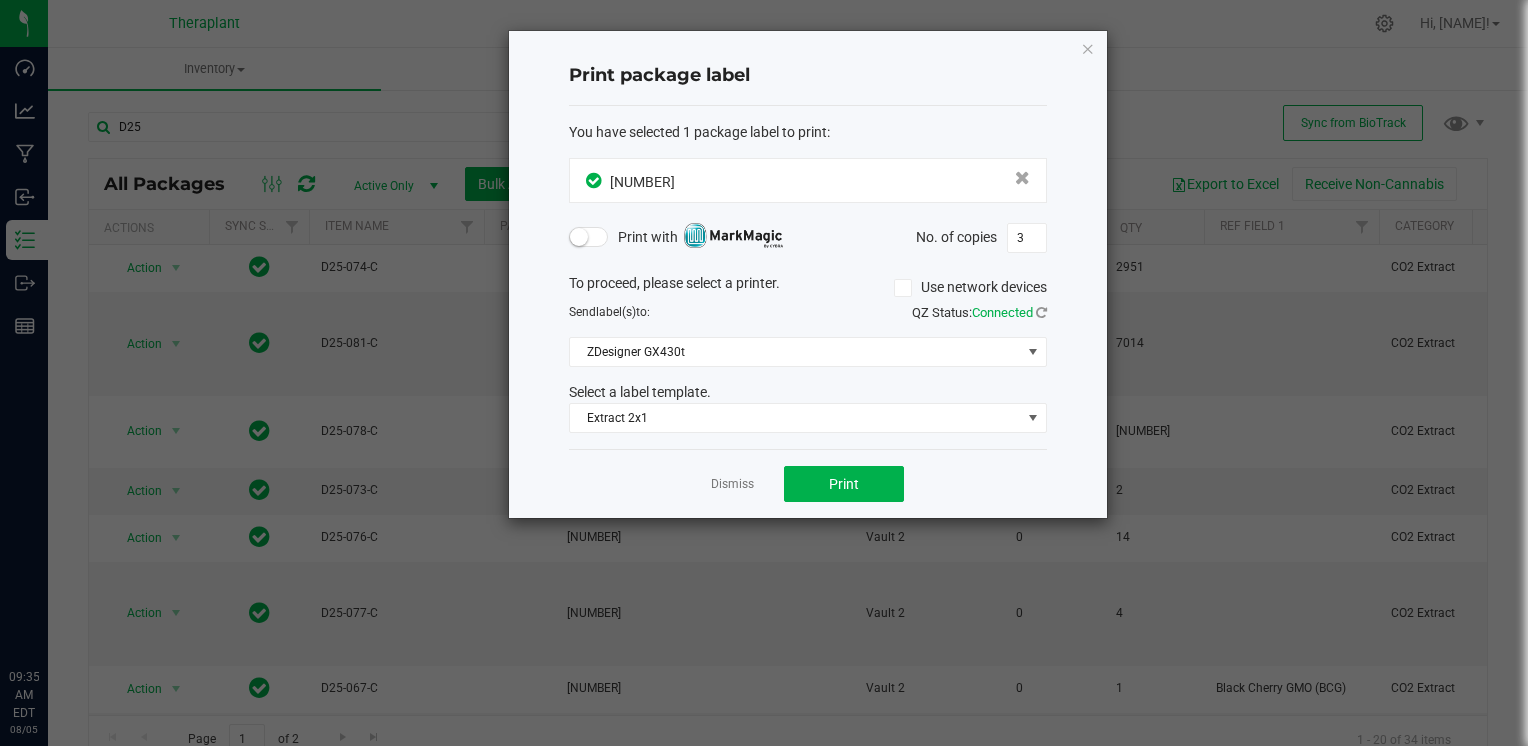 scroll, scrollTop: 0, scrollLeft: 0, axis: both 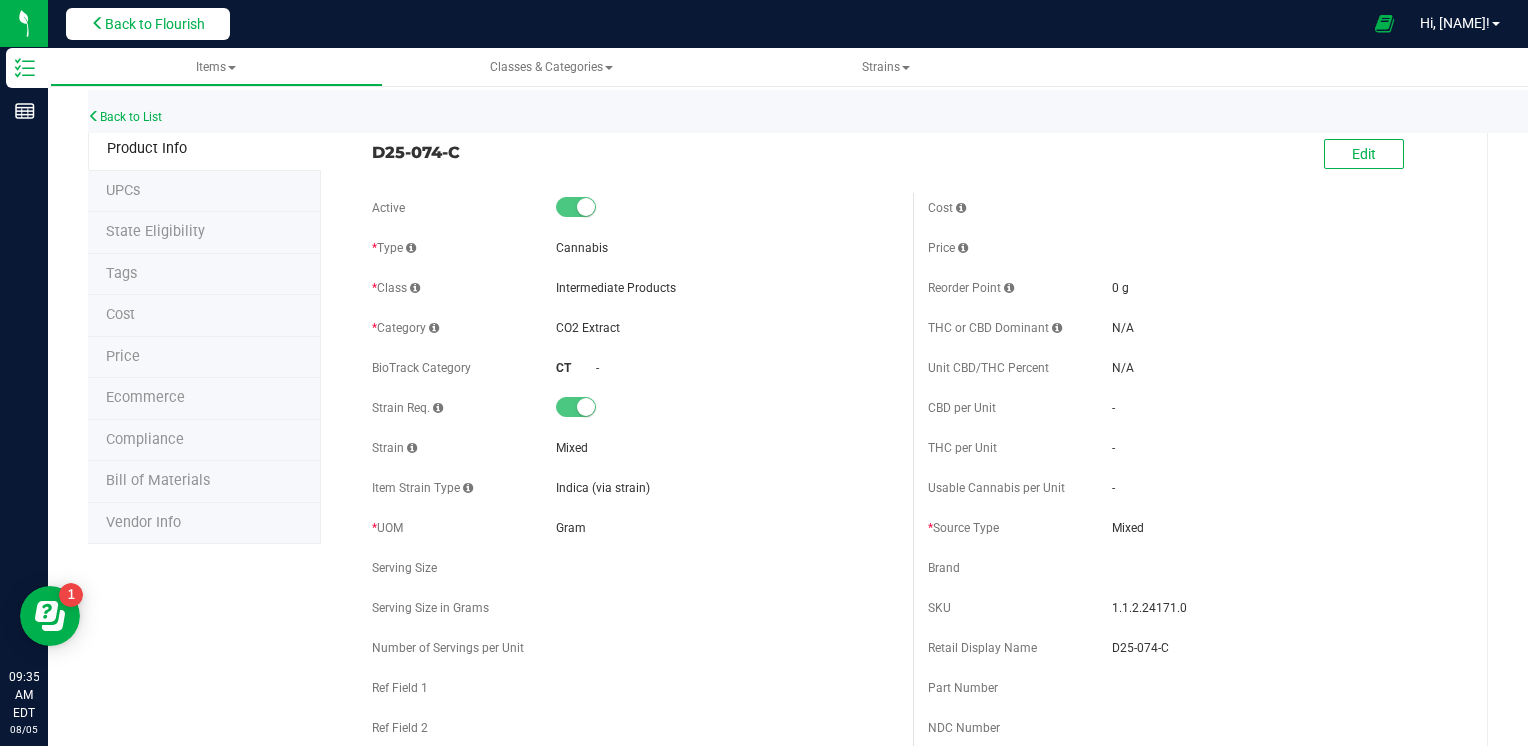 click on "Back to Flourish" at bounding box center (155, 24) 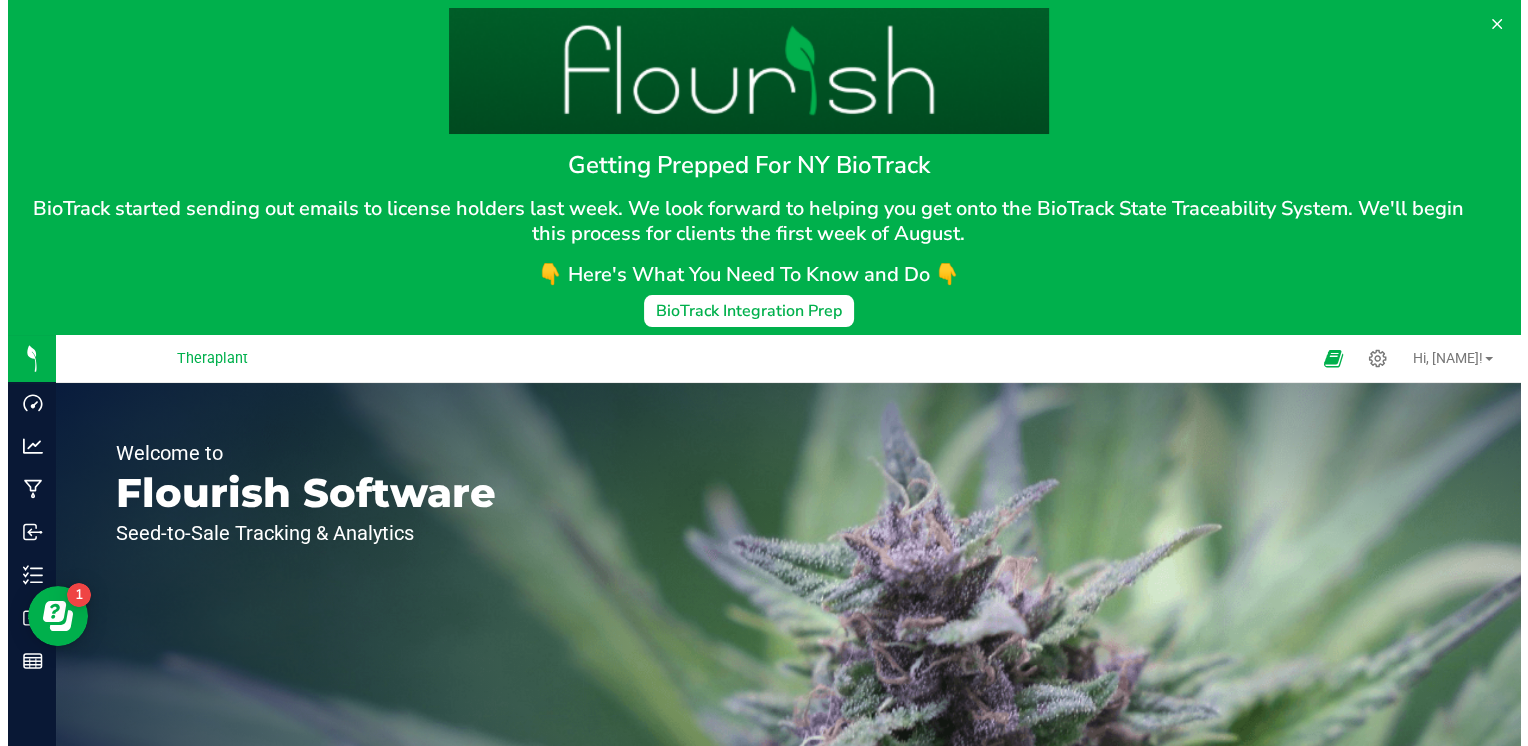 scroll, scrollTop: 0, scrollLeft: 0, axis: both 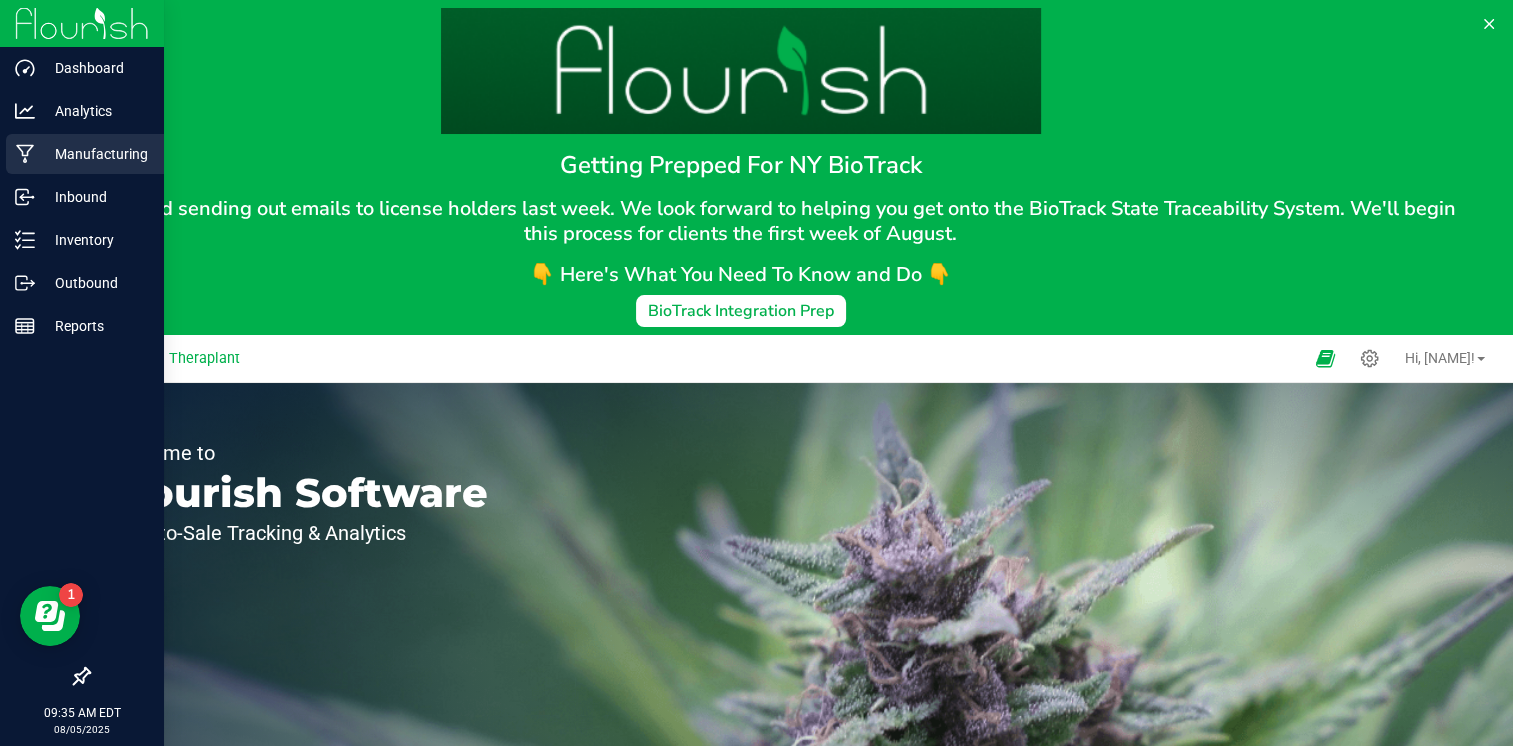 click on "Manufacturing" at bounding box center (95, 154) 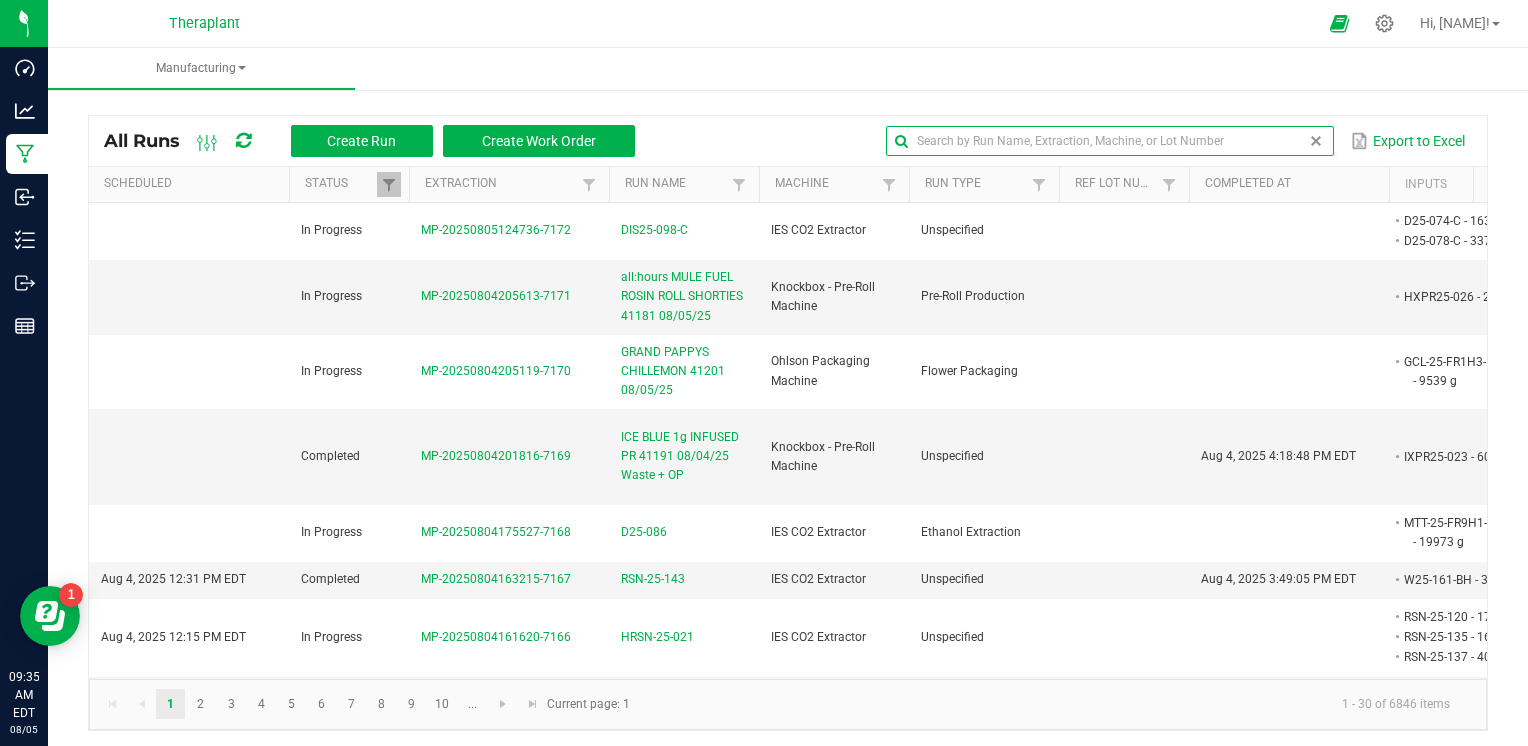 click at bounding box center (1109, 141) 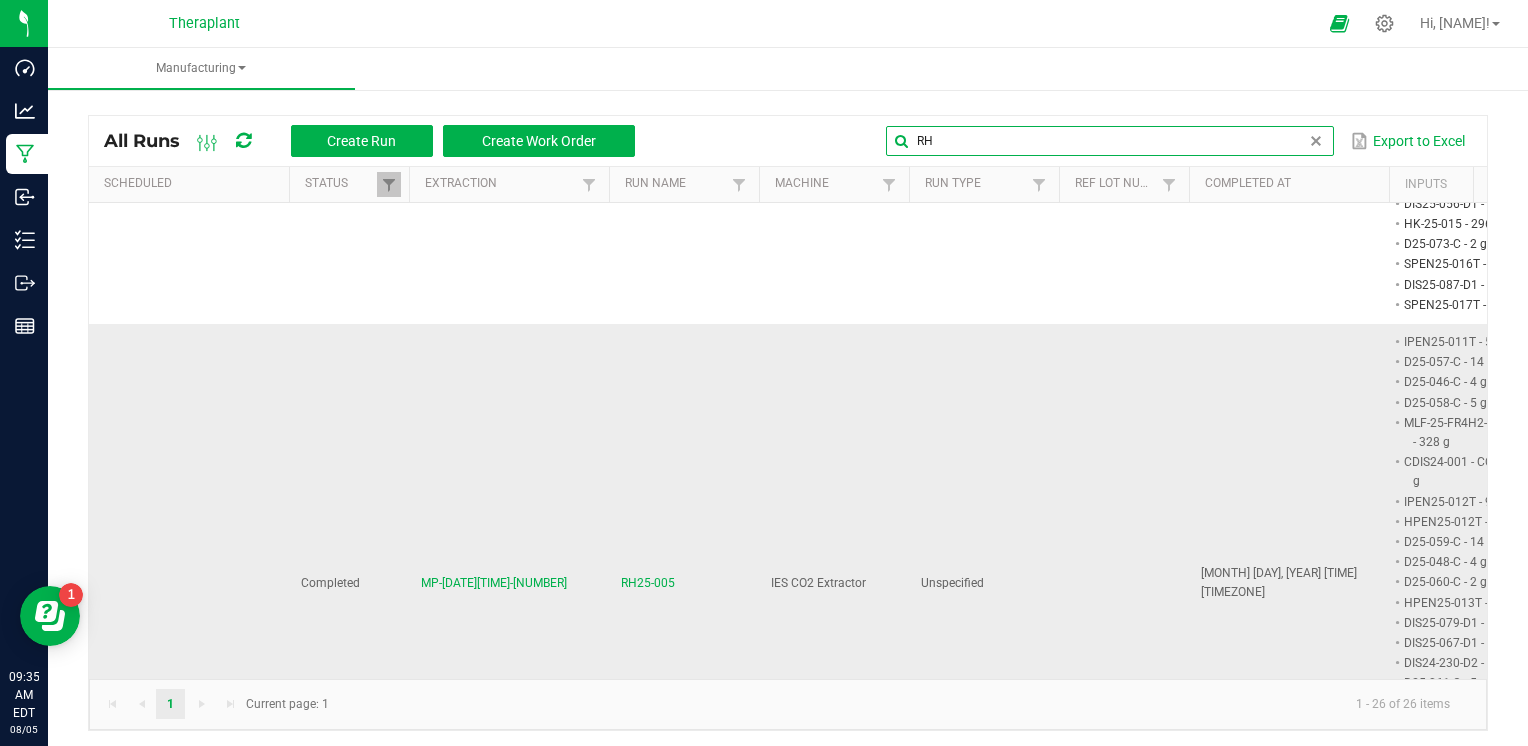 scroll, scrollTop: 0, scrollLeft: 0, axis: both 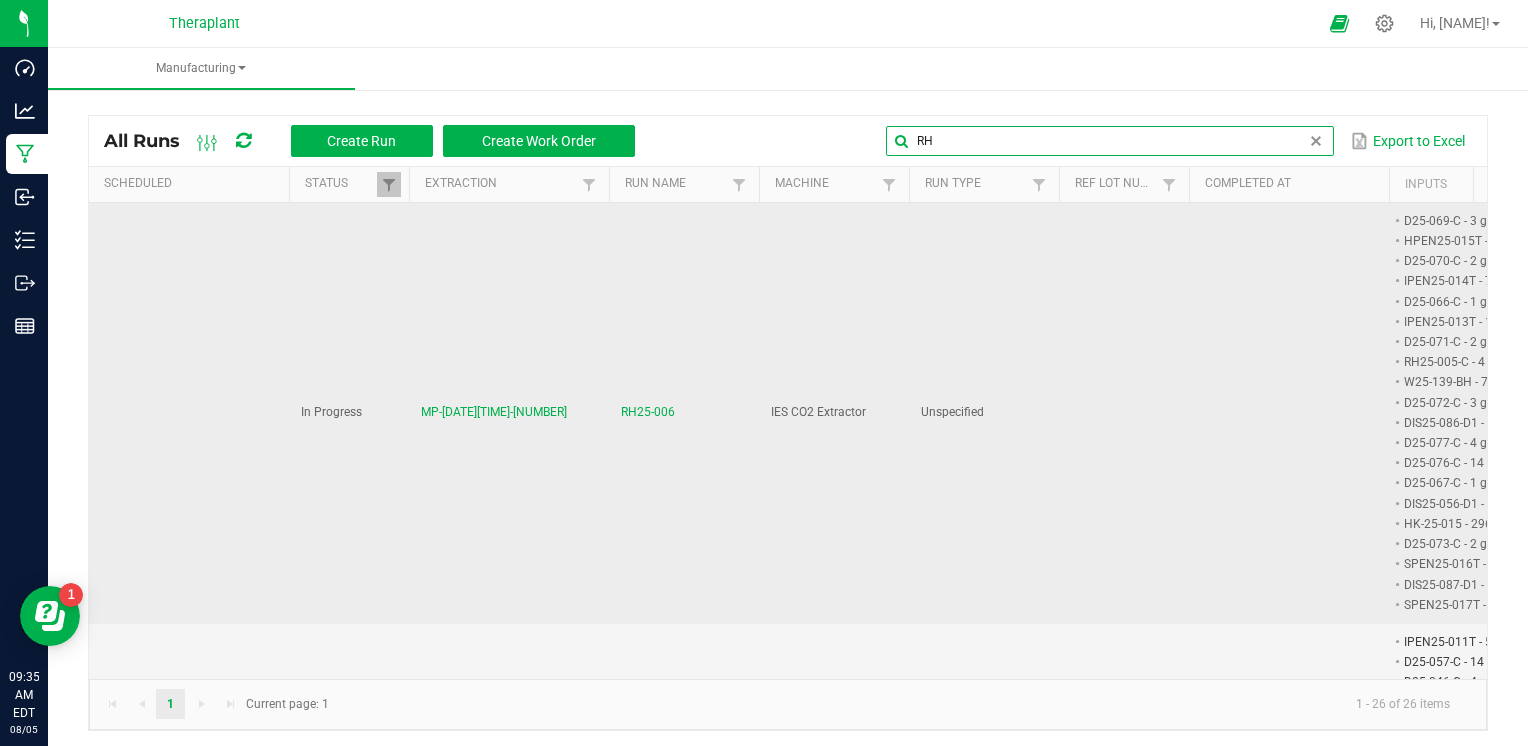 type on "RH" 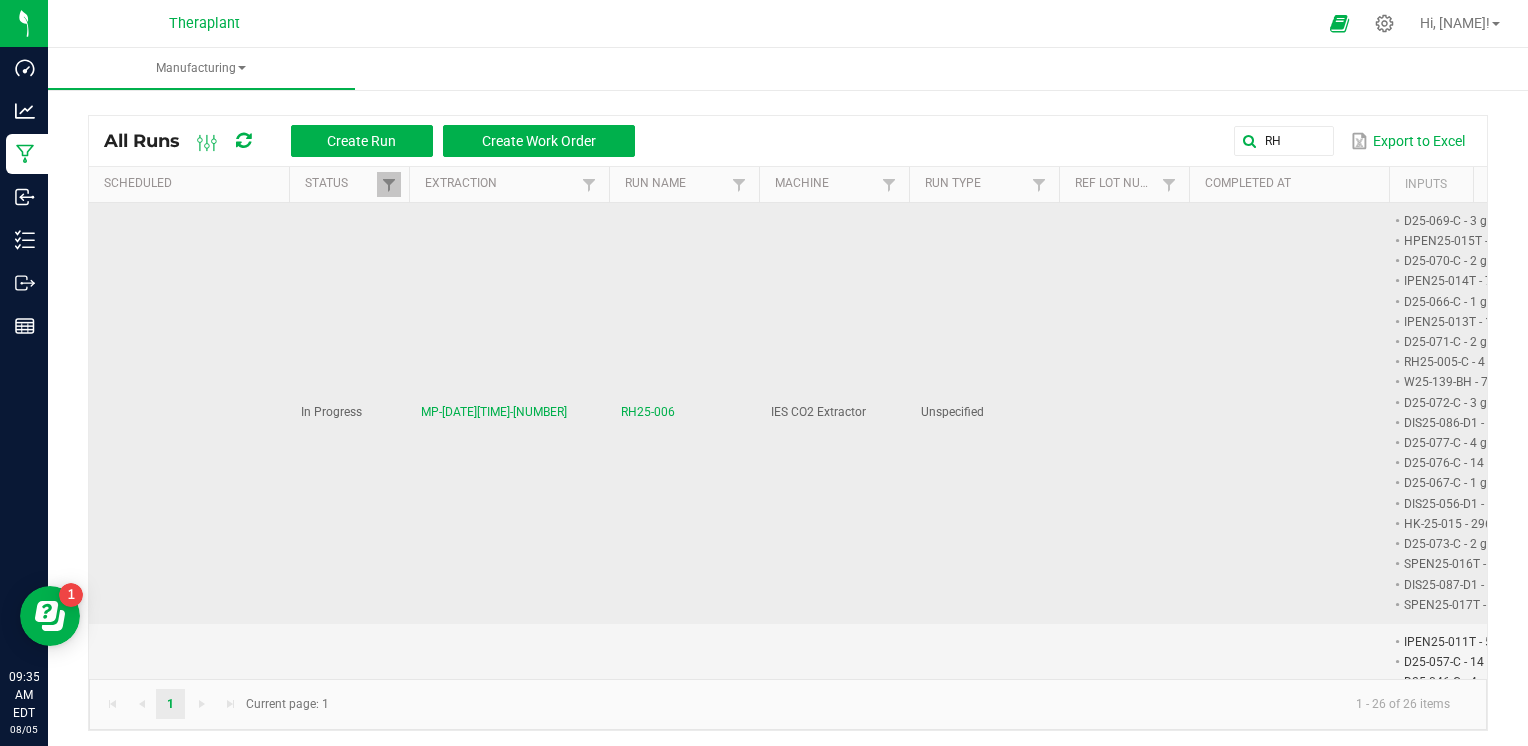 click on "RH25-006" at bounding box center [648, 412] 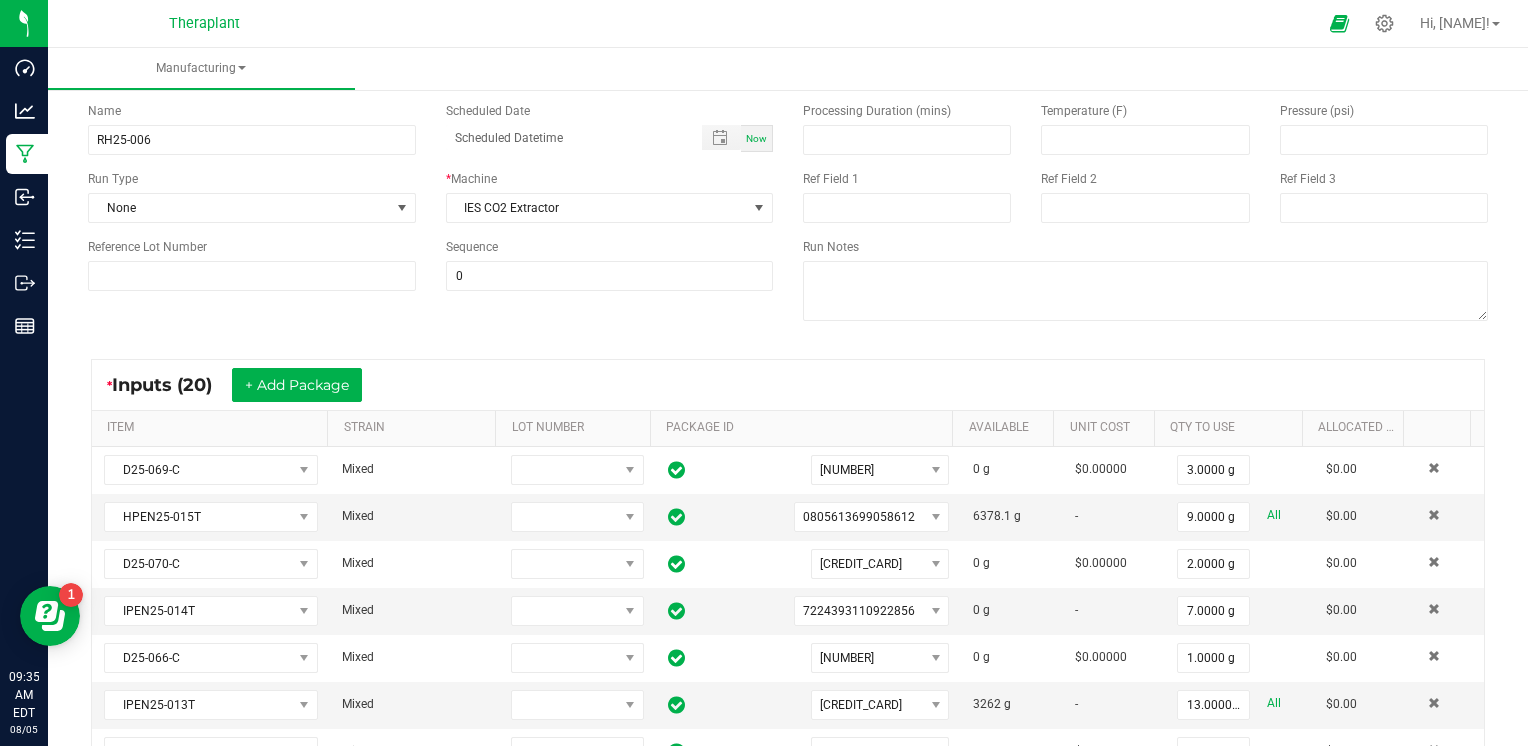 scroll, scrollTop: 100, scrollLeft: 0, axis: vertical 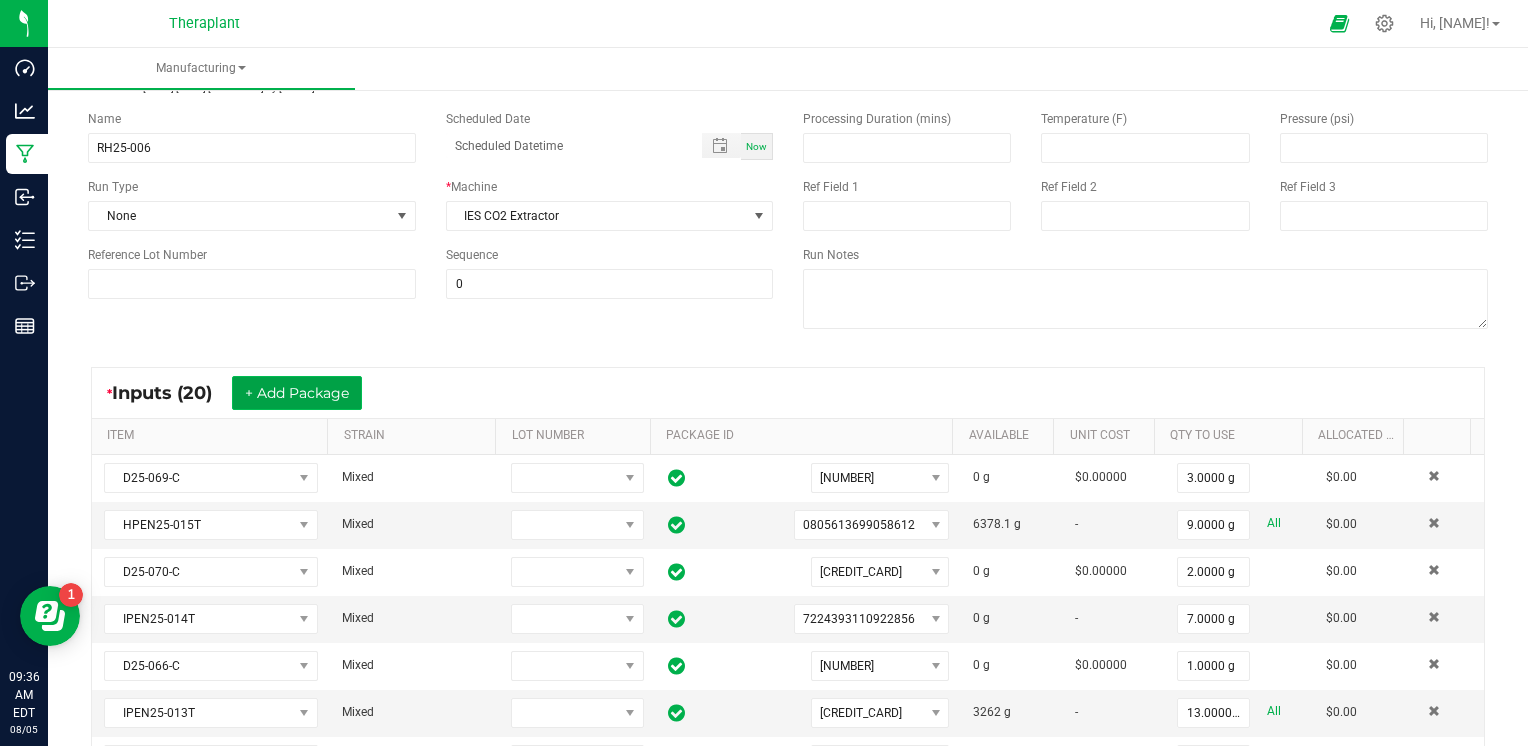 click on "+ Add Package" at bounding box center [297, 393] 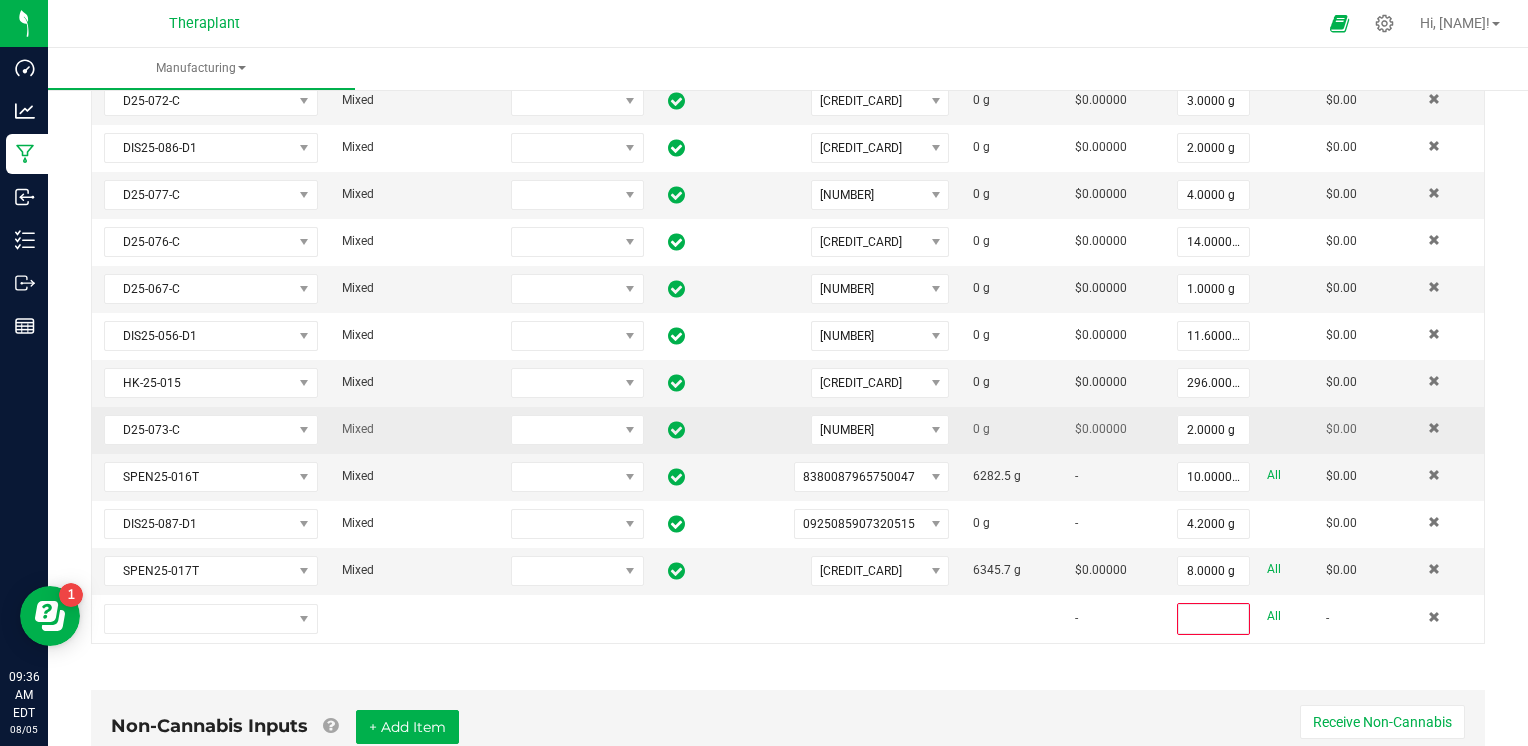 scroll, scrollTop: 1100, scrollLeft: 0, axis: vertical 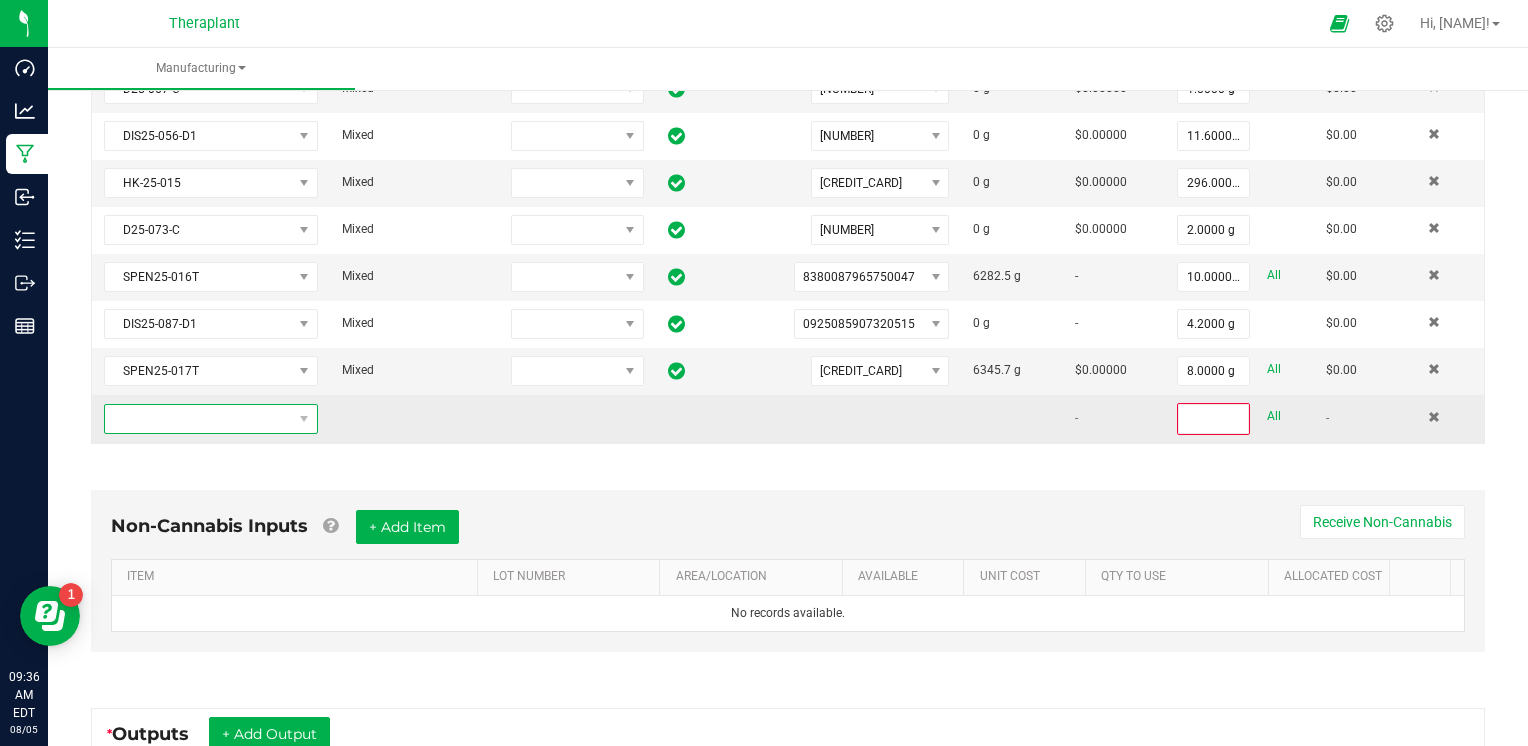 click at bounding box center [211, 419] 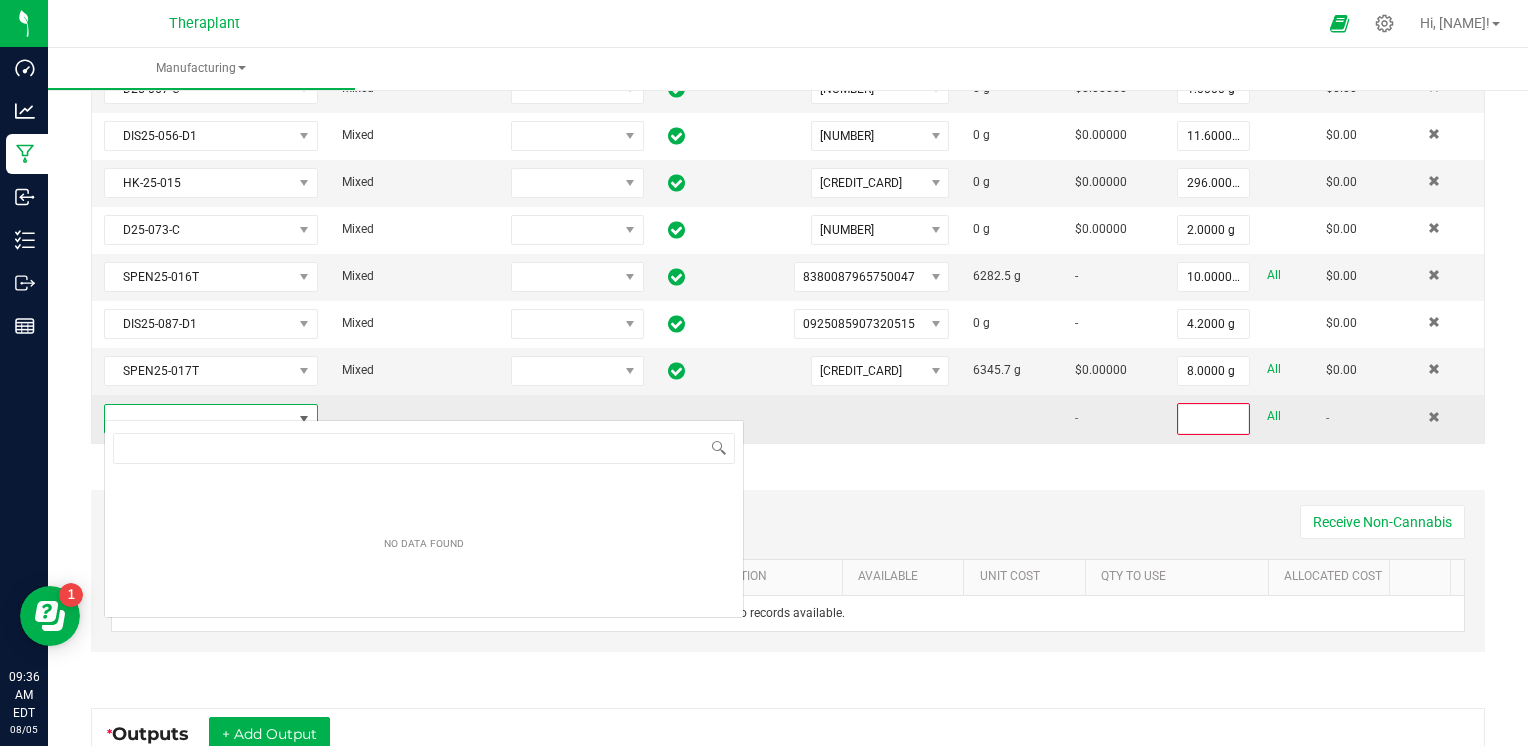 scroll, scrollTop: 99970, scrollLeft: 99791, axis: both 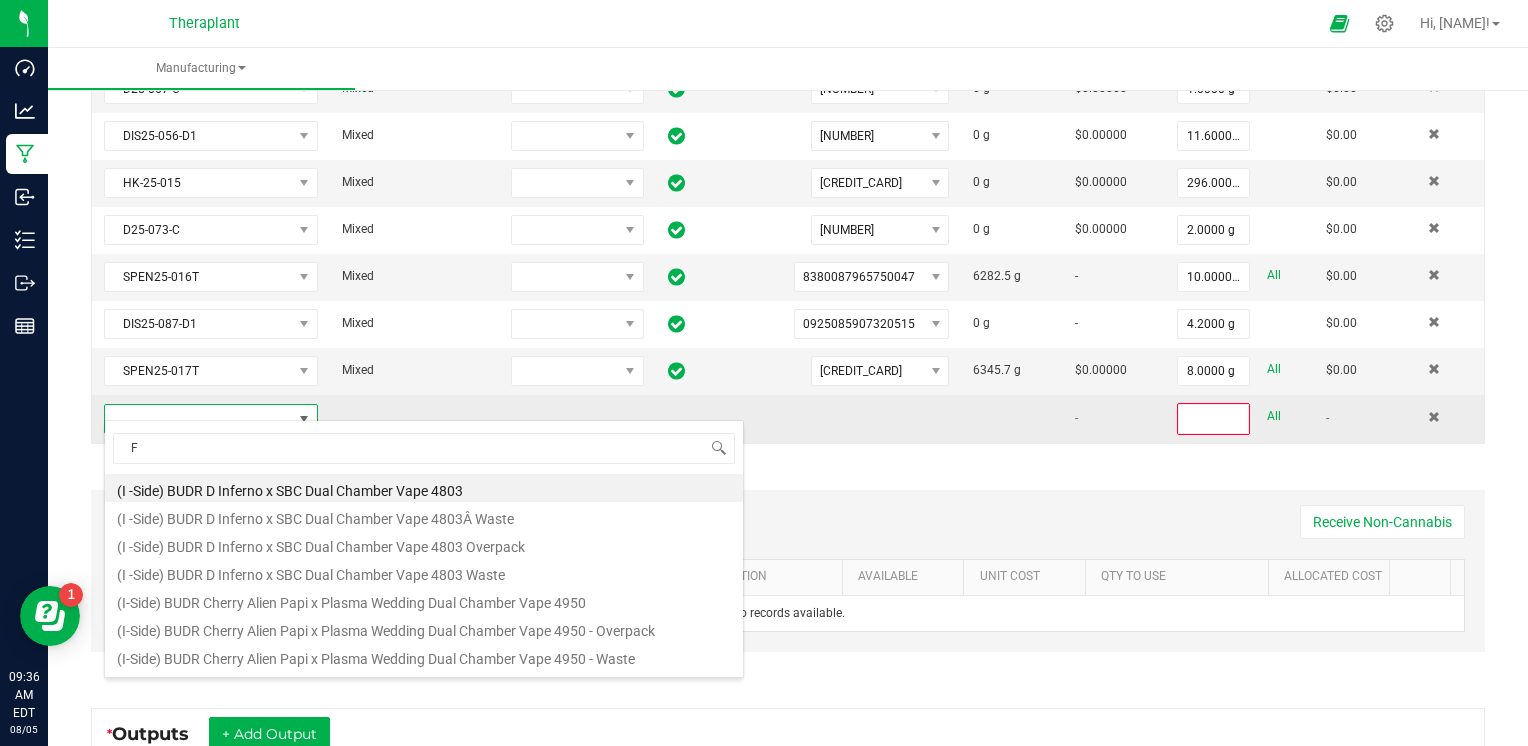 type on "FS" 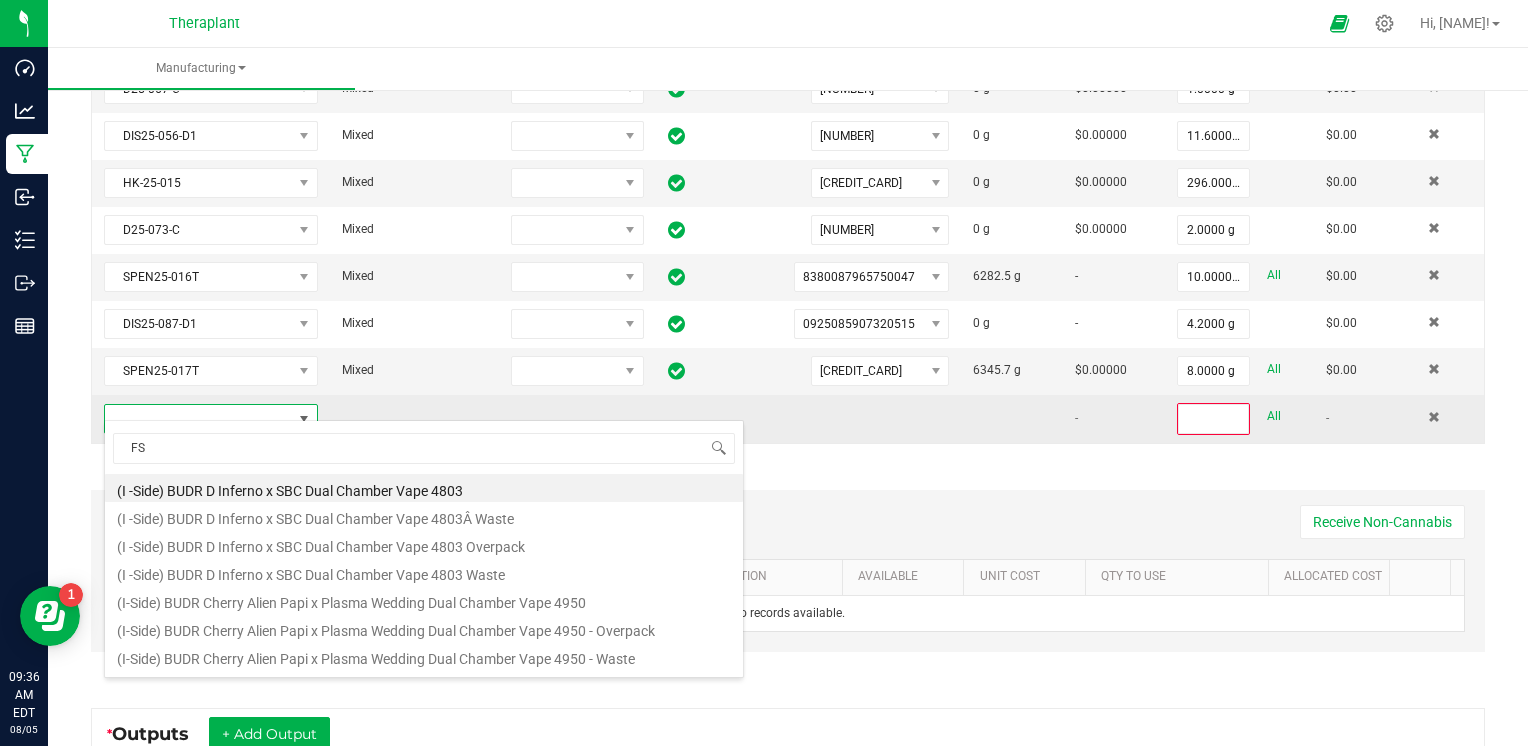 scroll, scrollTop: 29, scrollLeft: 206, axis: both 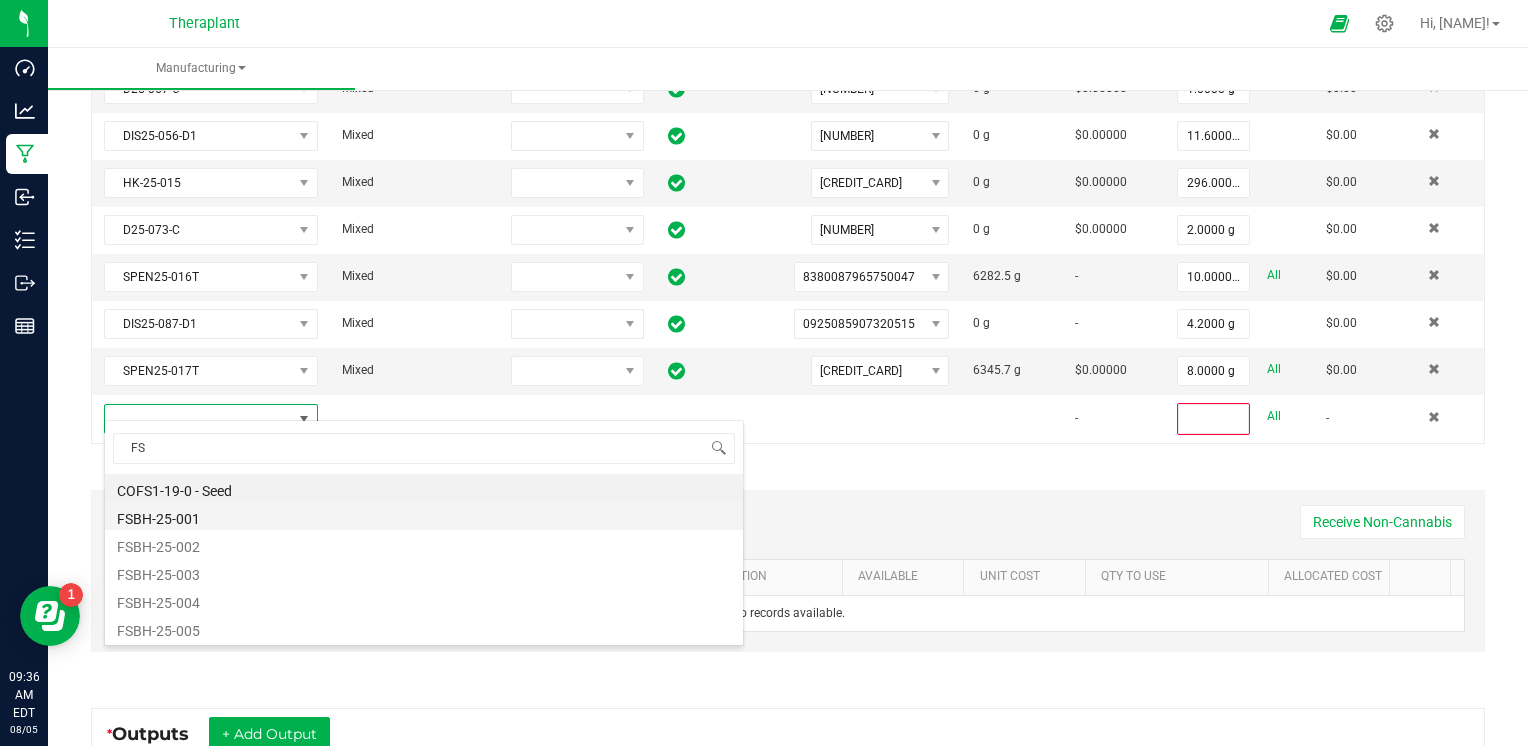 click on "FSBH-25-001" at bounding box center (424, 516) 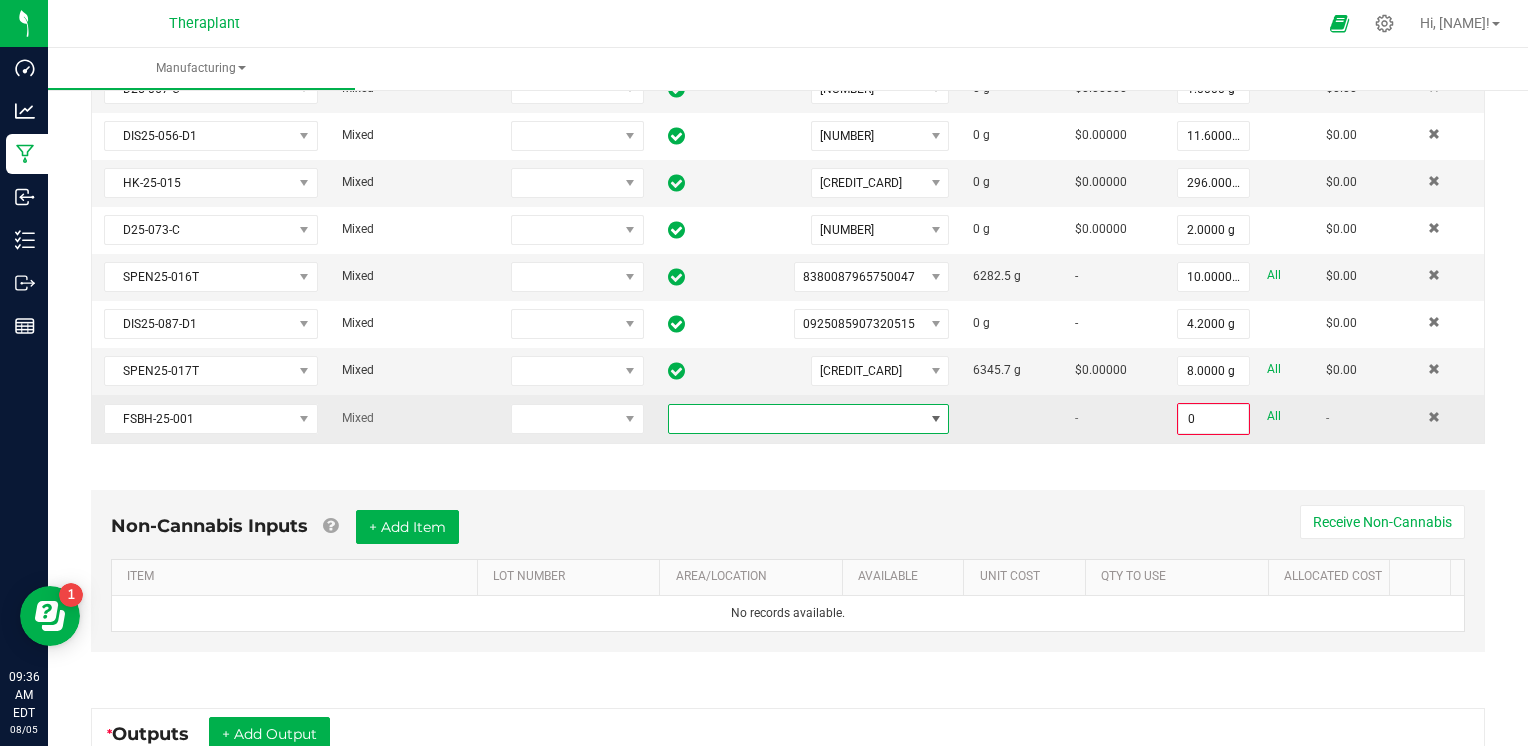 click at bounding box center (796, 419) 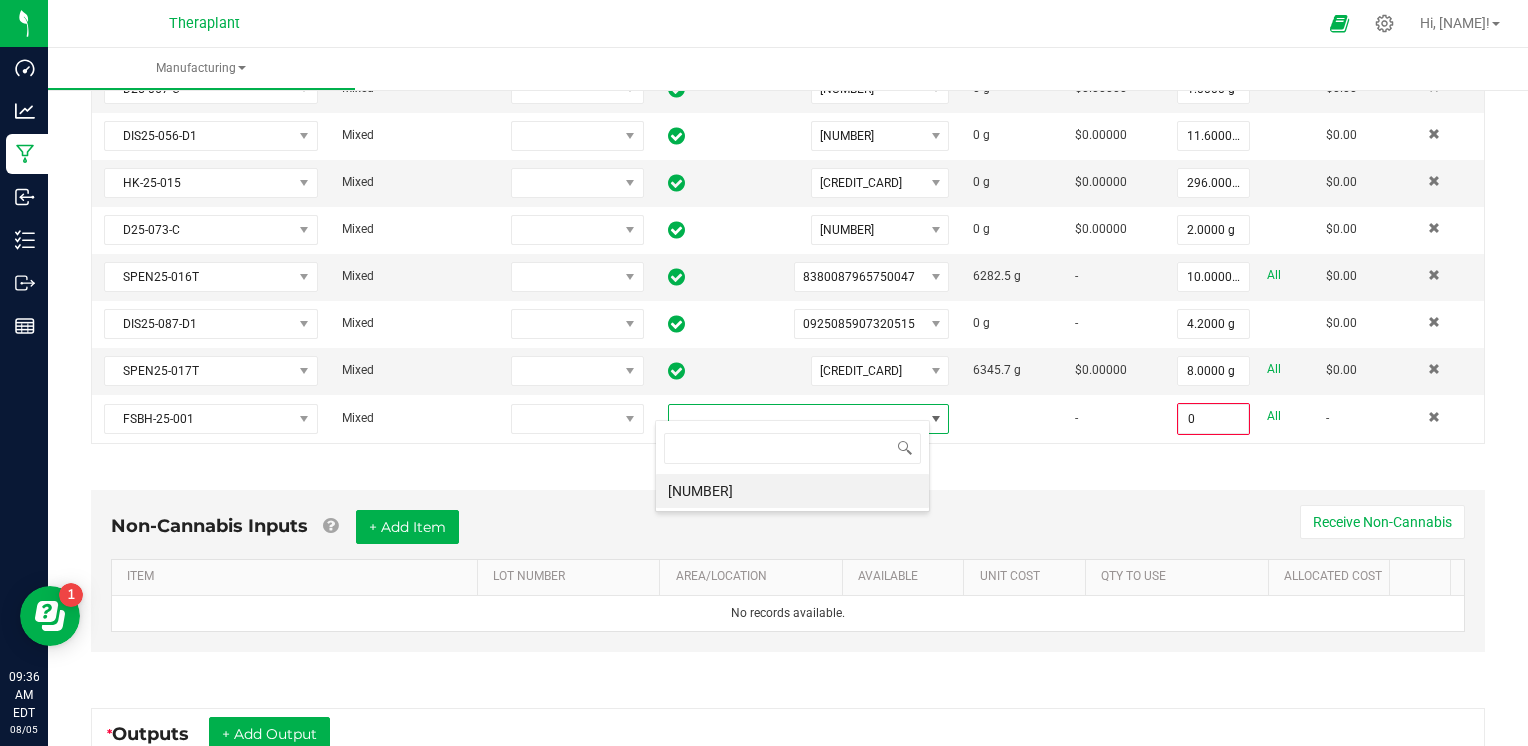 scroll, scrollTop: 99970, scrollLeft: 99724, axis: both 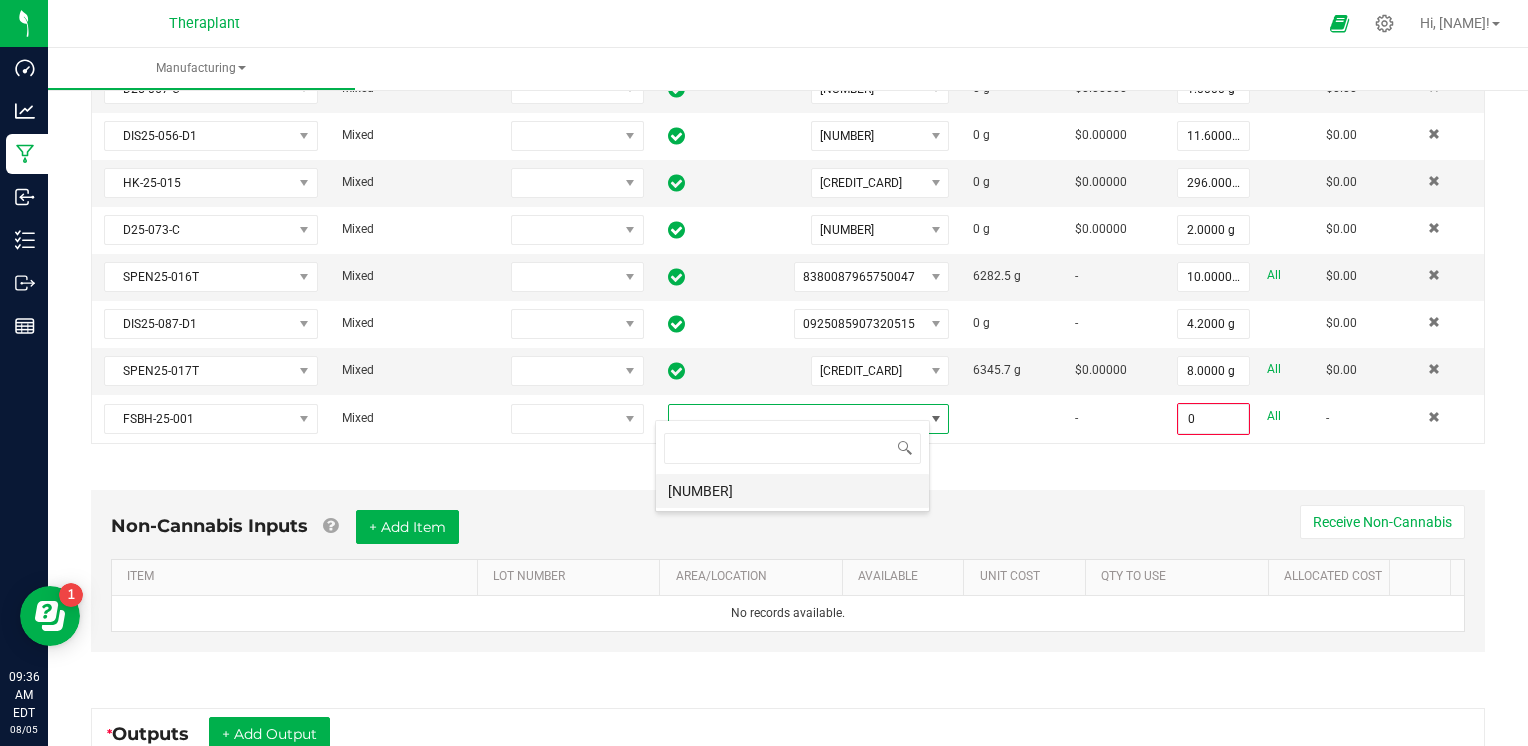 click on "[NUMBER]" at bounding box center (792, 491) 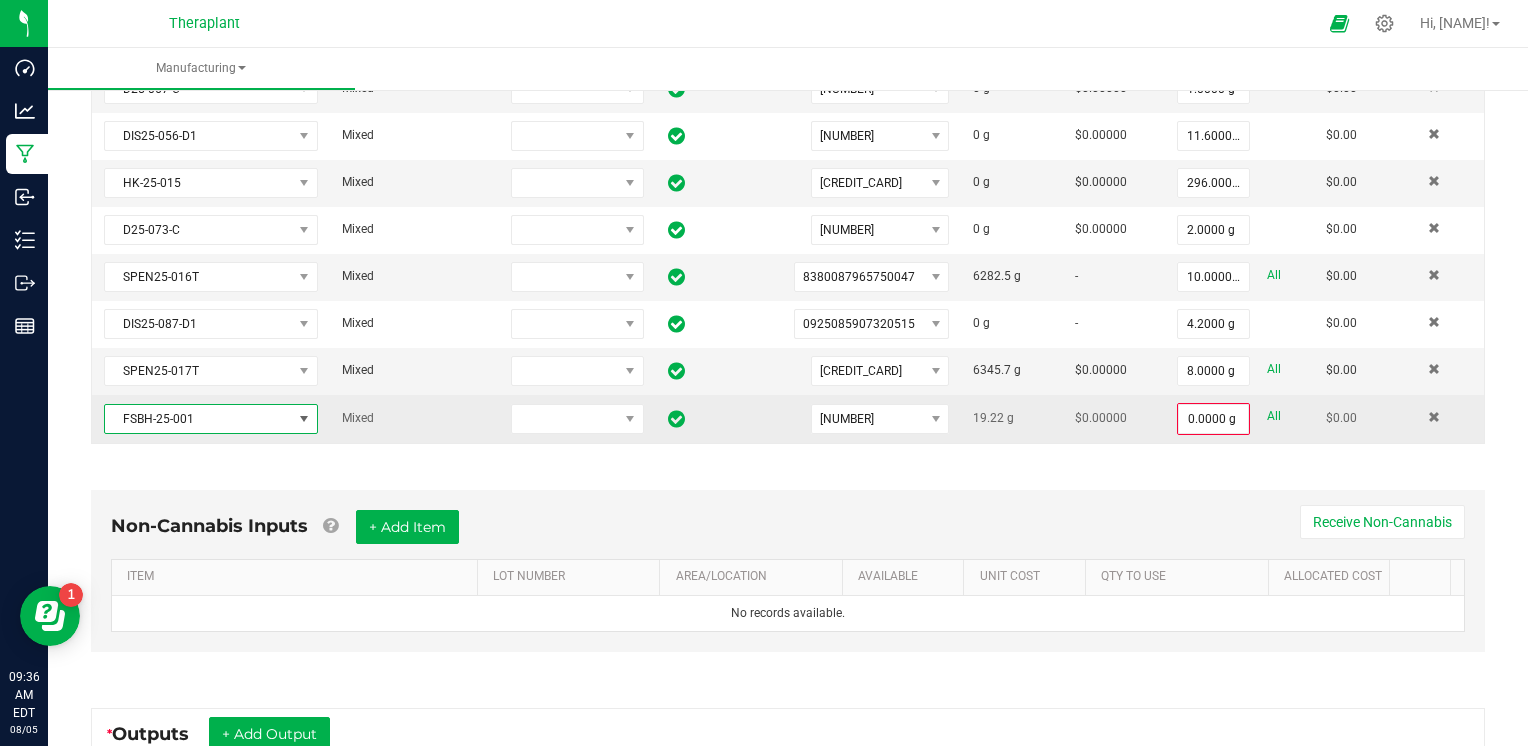 click on "FSBH-25-001" at bounding box center [198, 419] 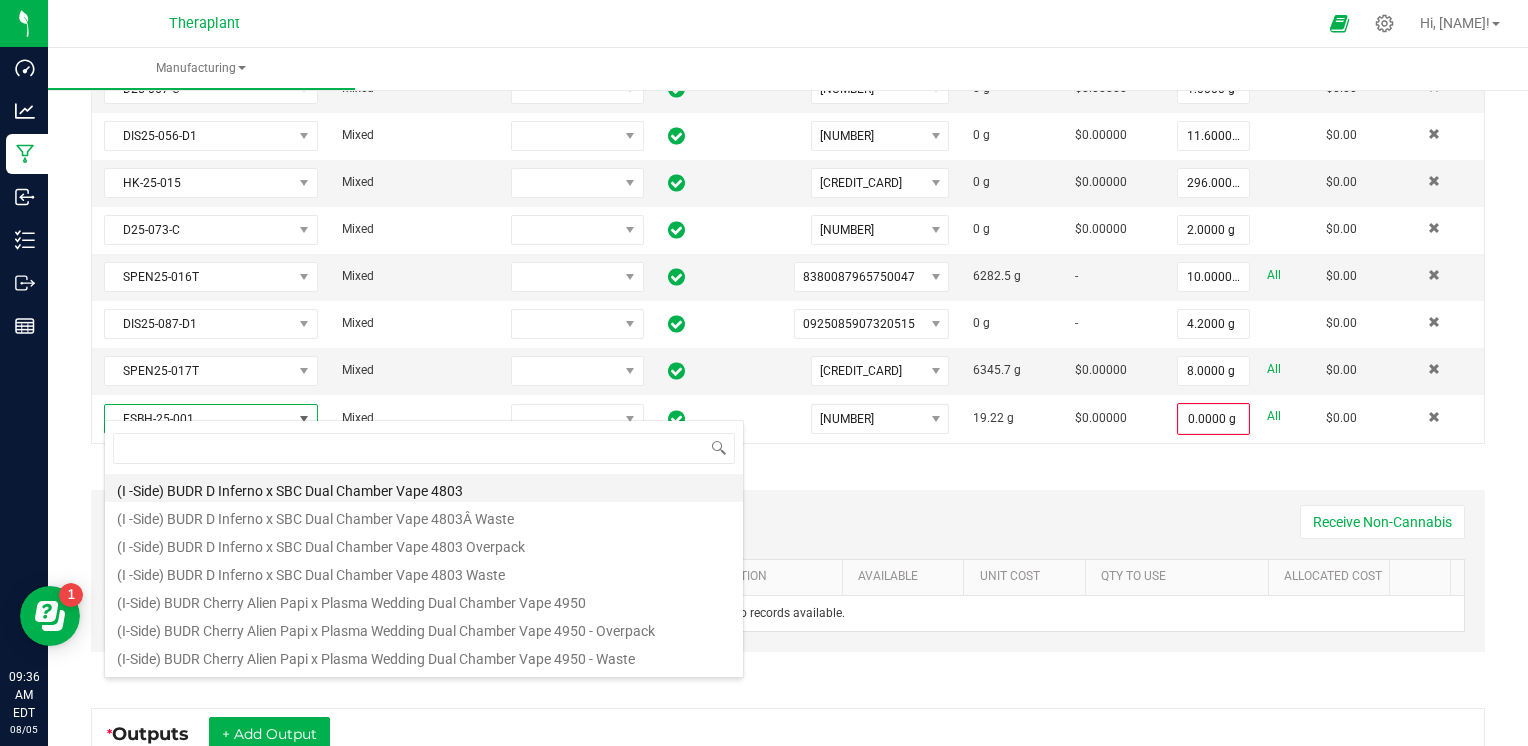 scroll, scrollTop: 99970, scrollLeft: 99791, axis: both 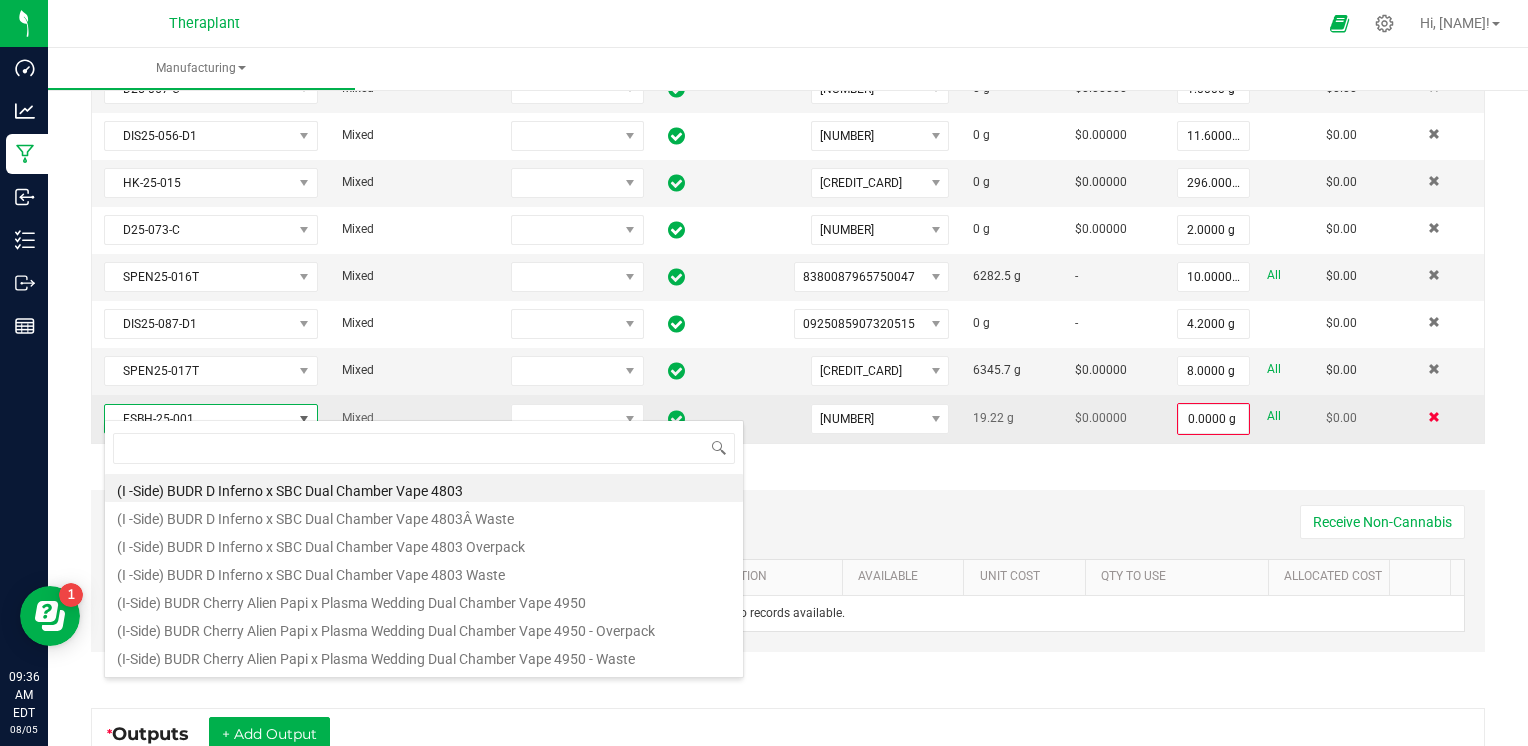 click at bounding box center [1434, 417] 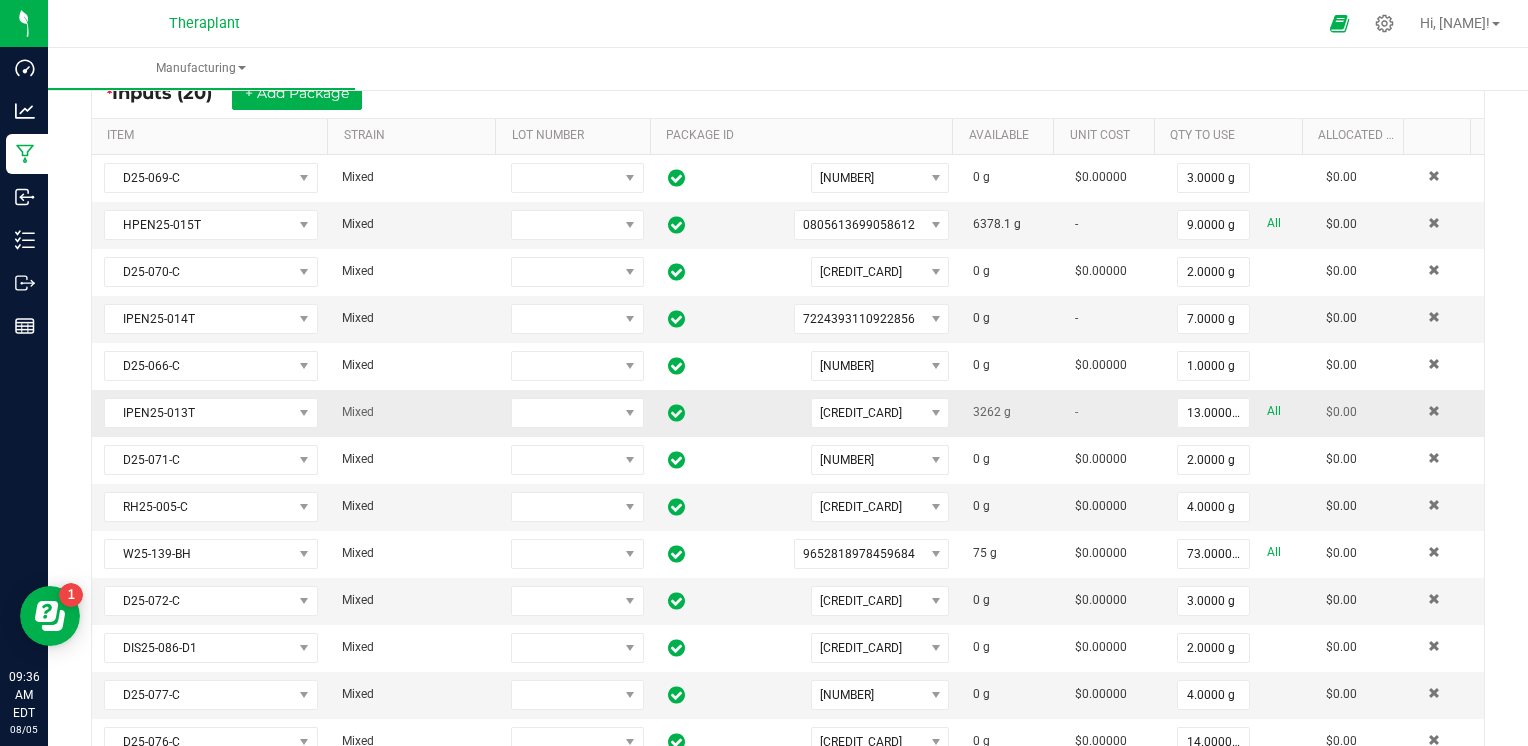 scroll, scrollTop: 0, scrollLeft: 0, axis: both 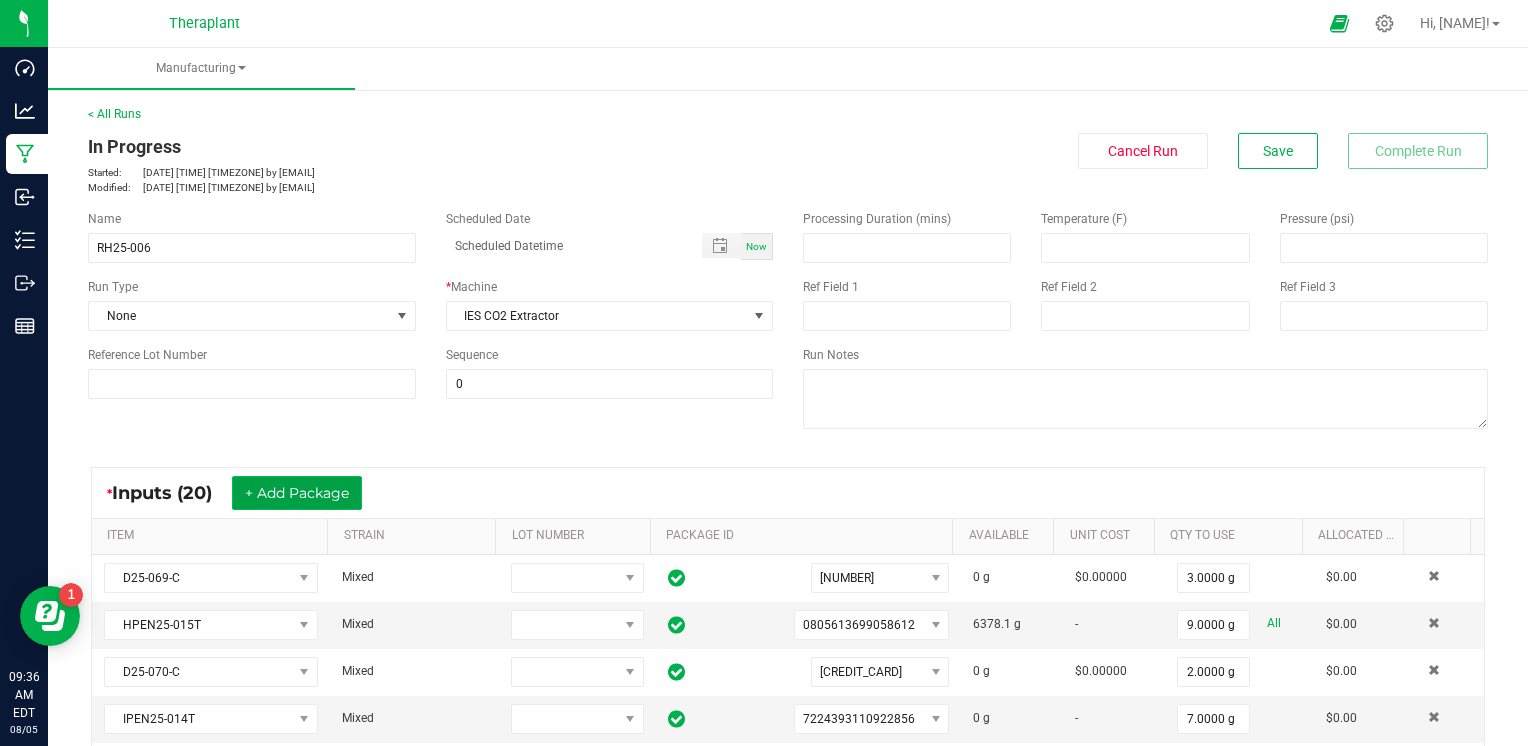 click on "+ Add Package" at bounding box center [297, 493] 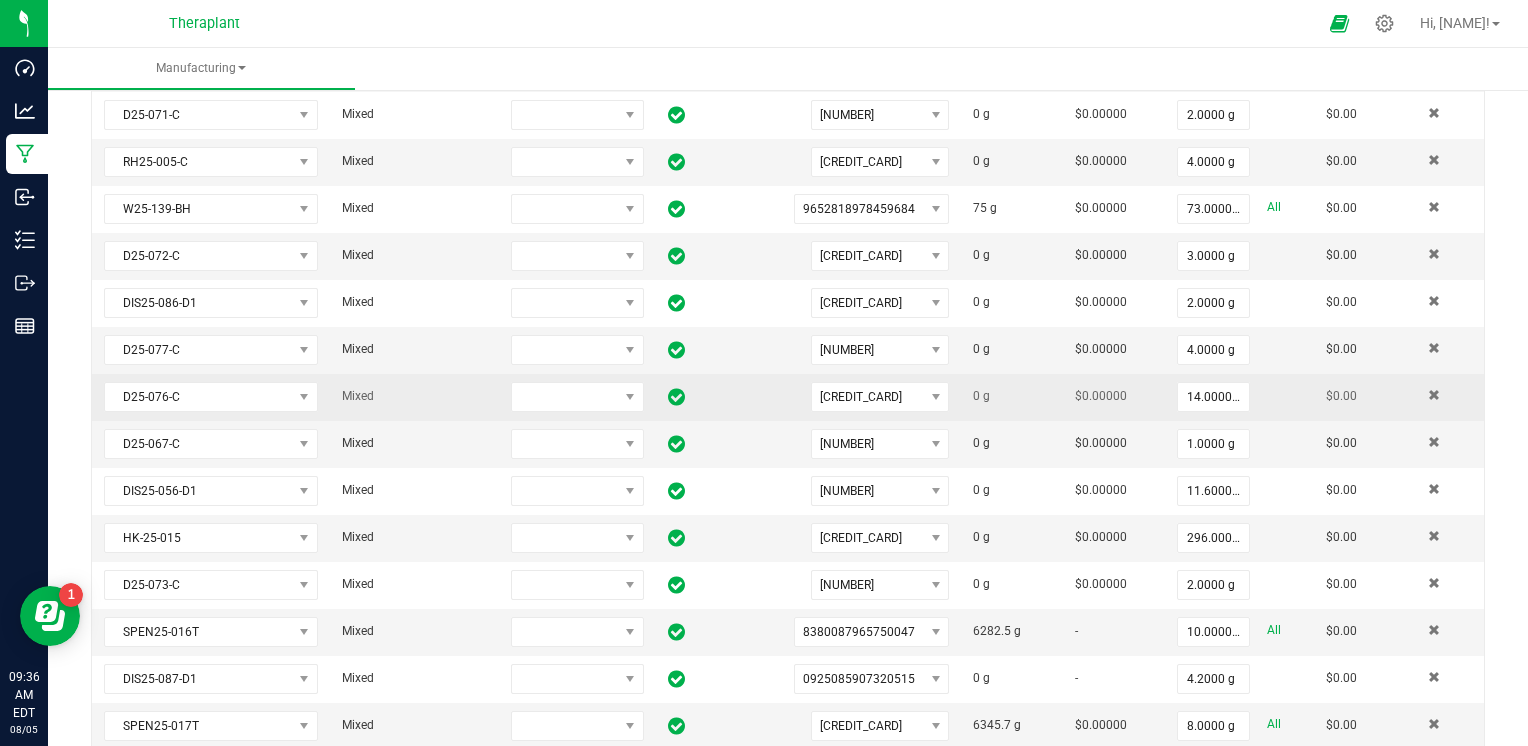 scroll, scrollTop: 1000, scrollLeft: 0, axis: vertical 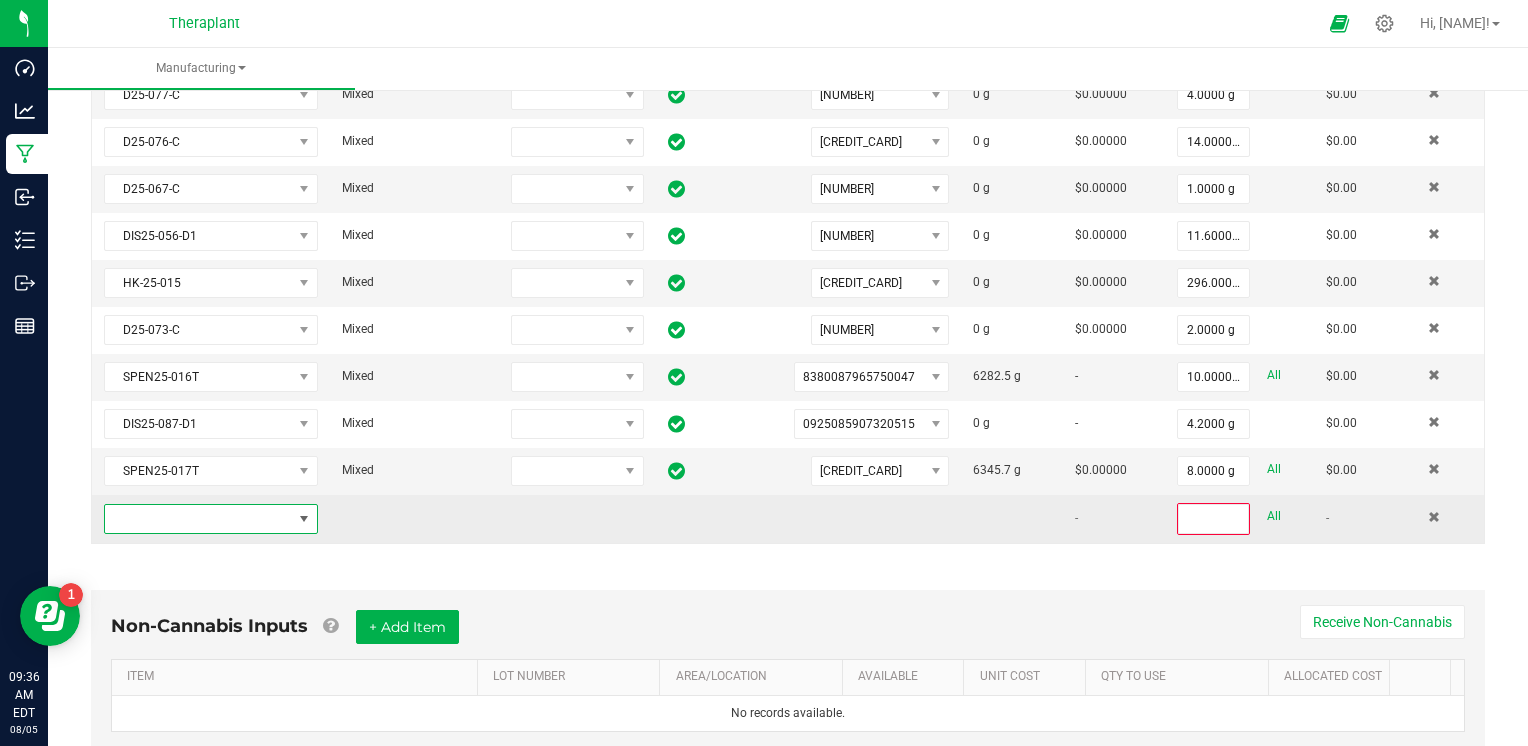 click at bounding box center [198, 519] 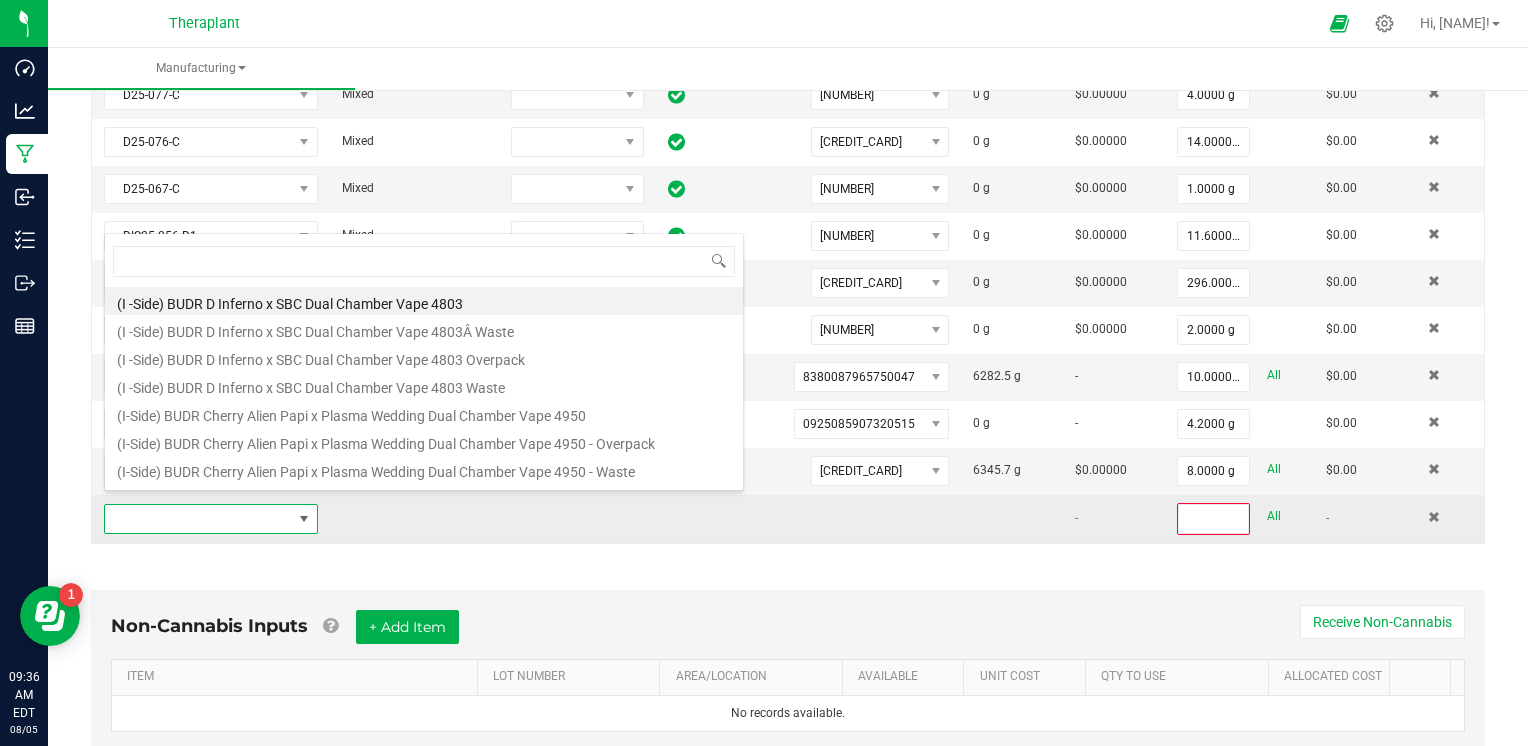 scroll, scrollTop: 99970, scrollLeft: 99791, axis: both 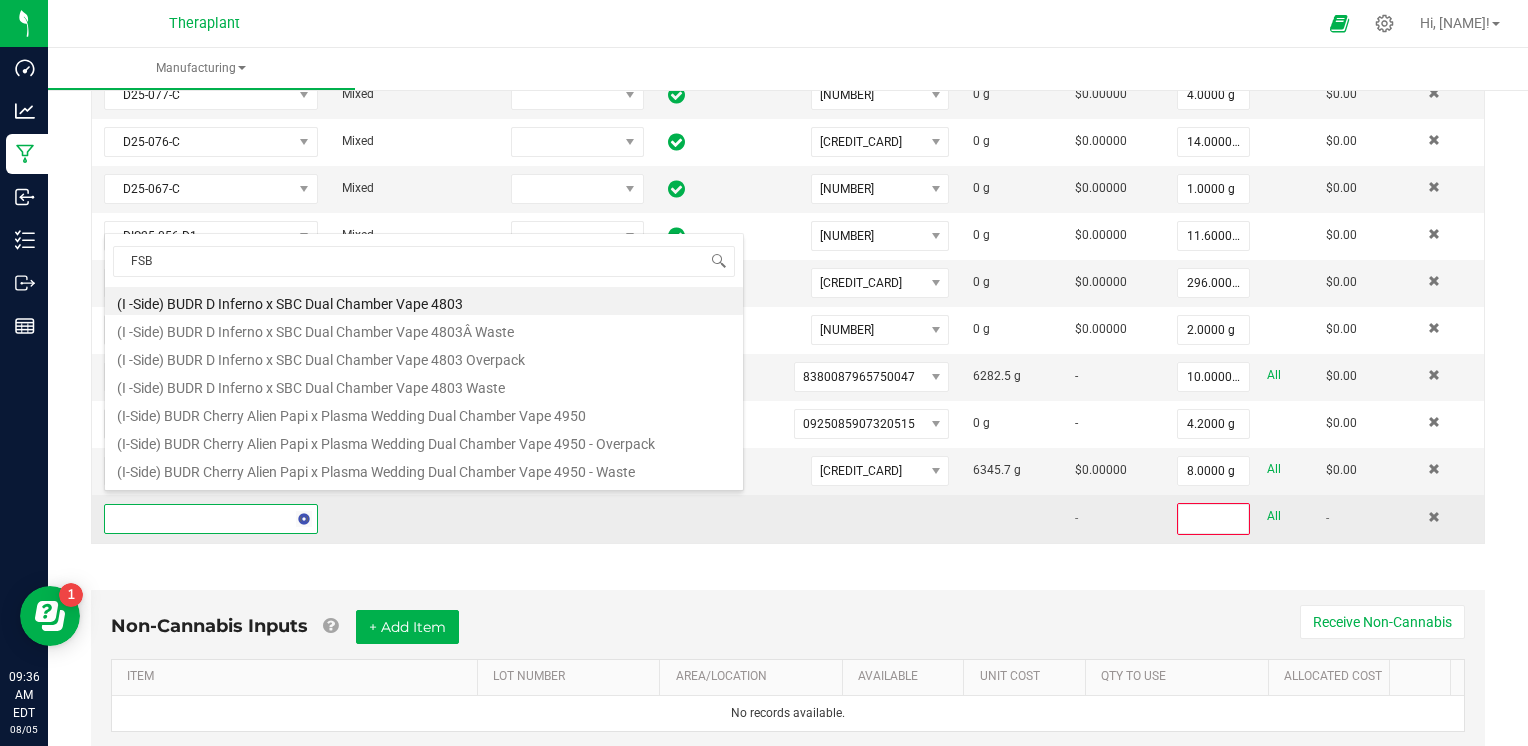 type on "FSBH" 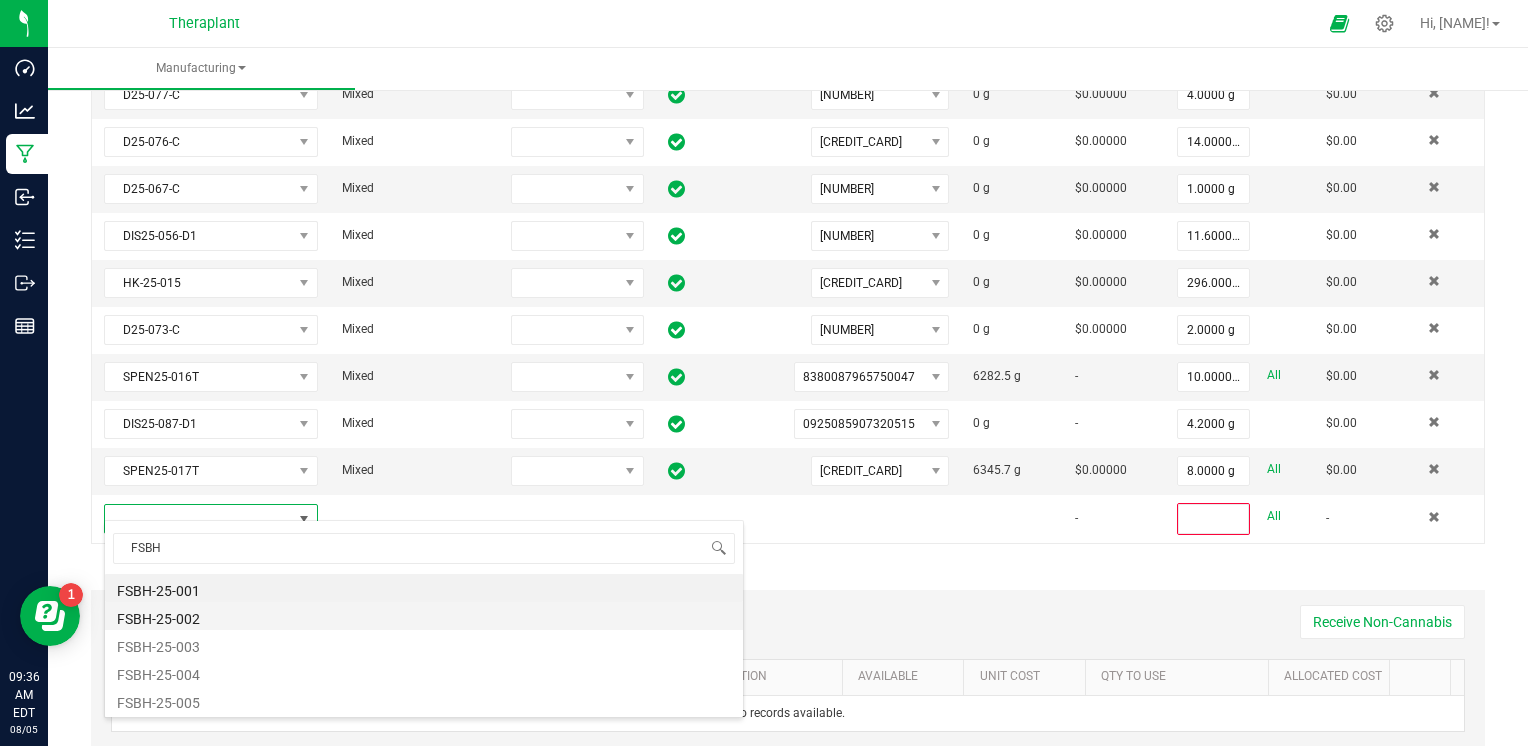 click on "FSBH-25-002" at bounding box center (424, 616) 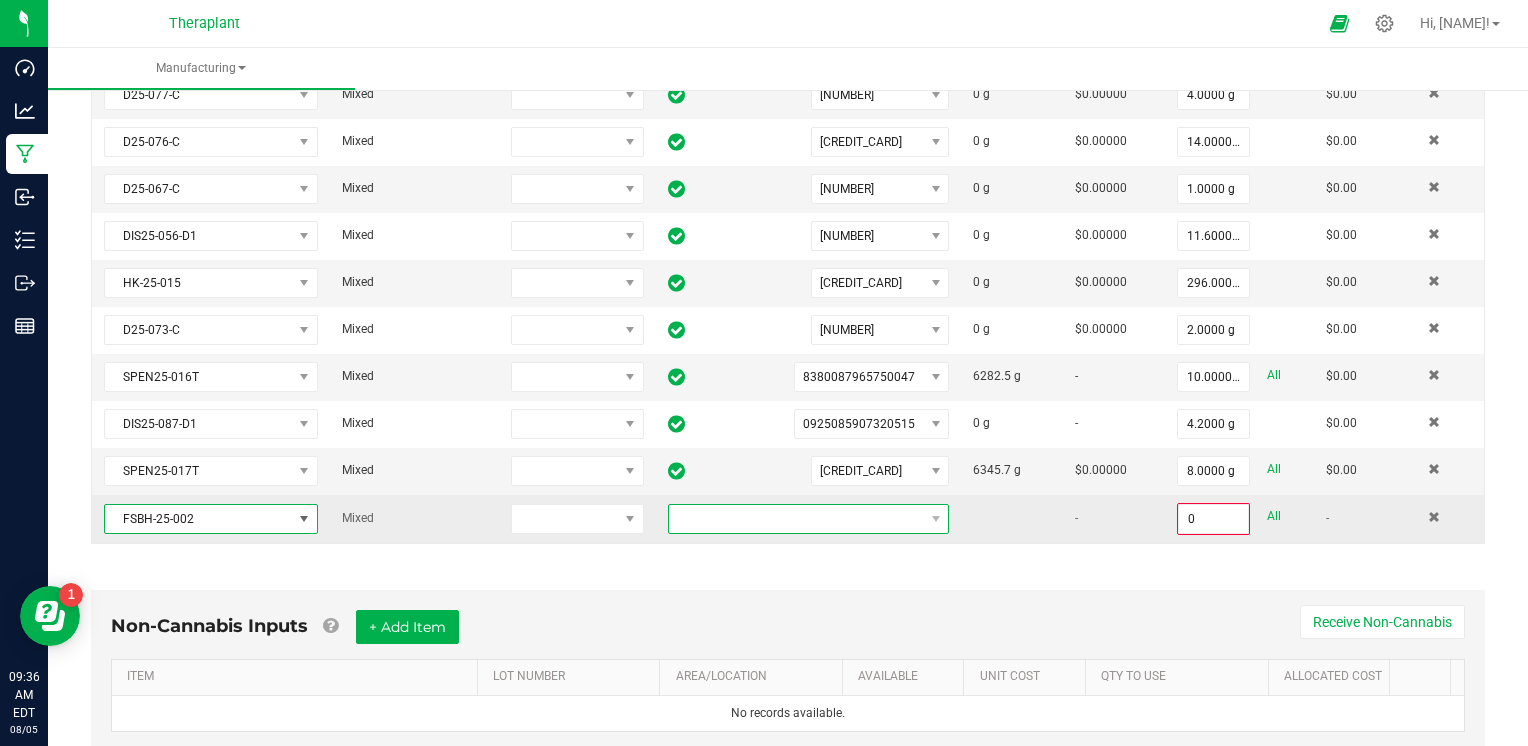 click at bounding box center (796, 519) 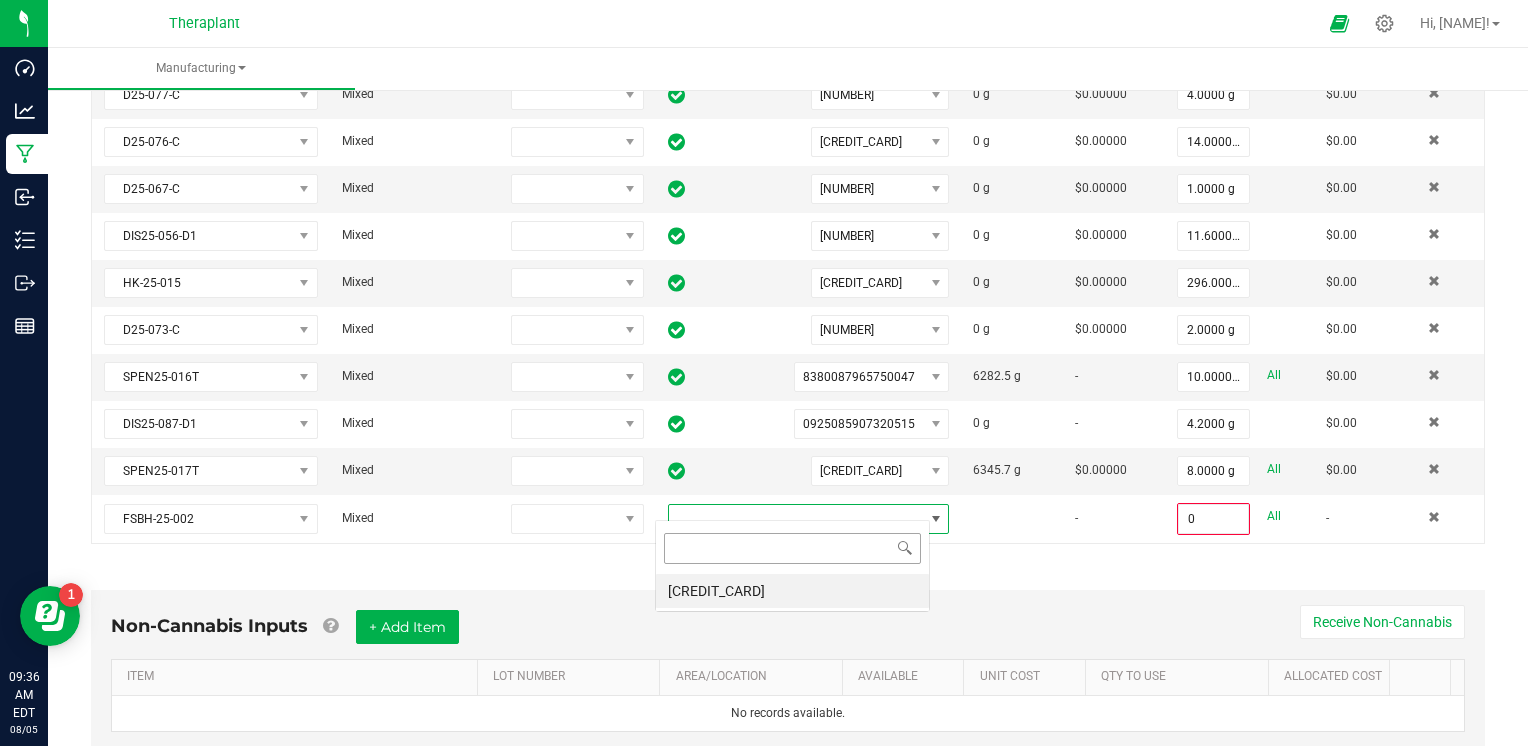 scroll, scrollTop: 99970, scrollLeft: 99724, axis: both 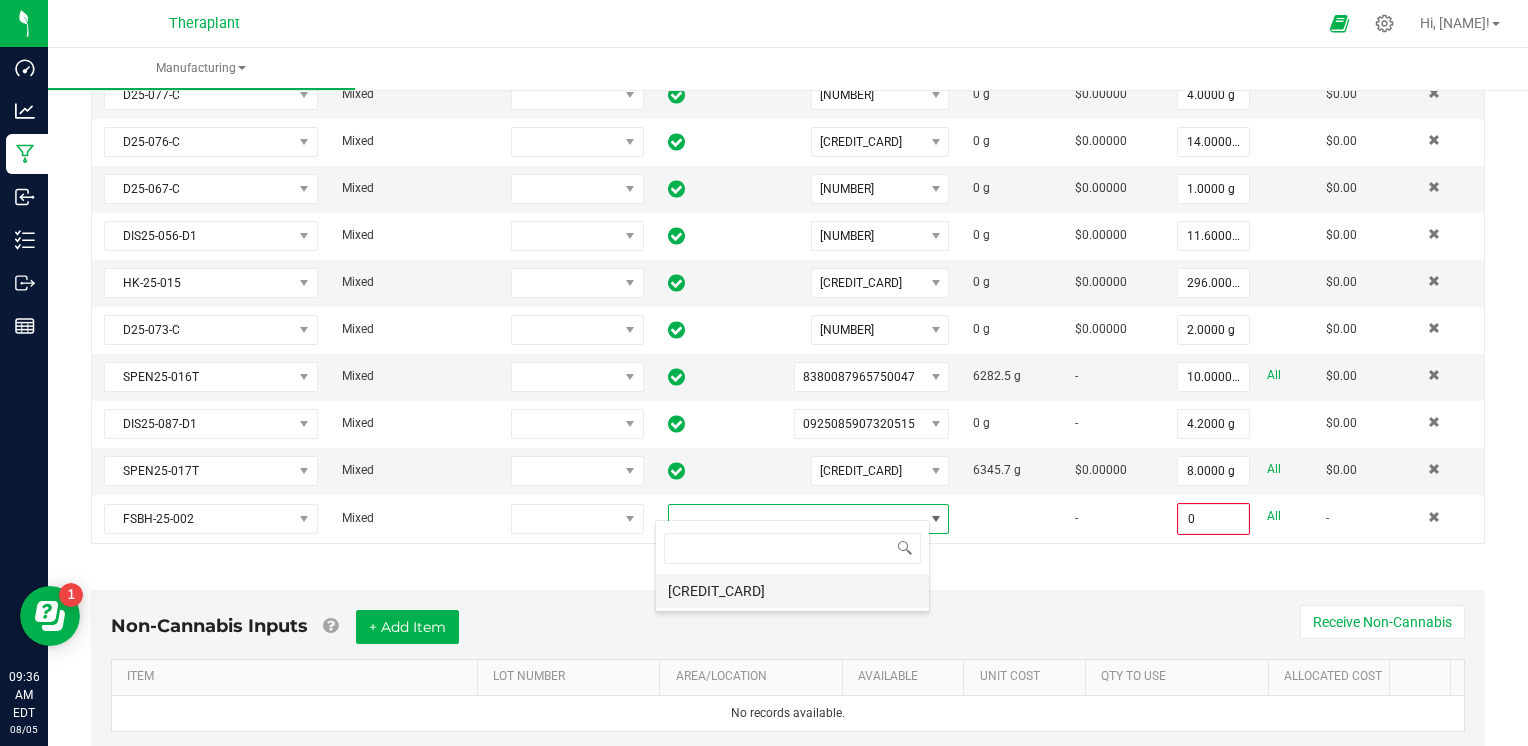 click on "[CREDIT_CARD]" at bounding box center (792, 591) 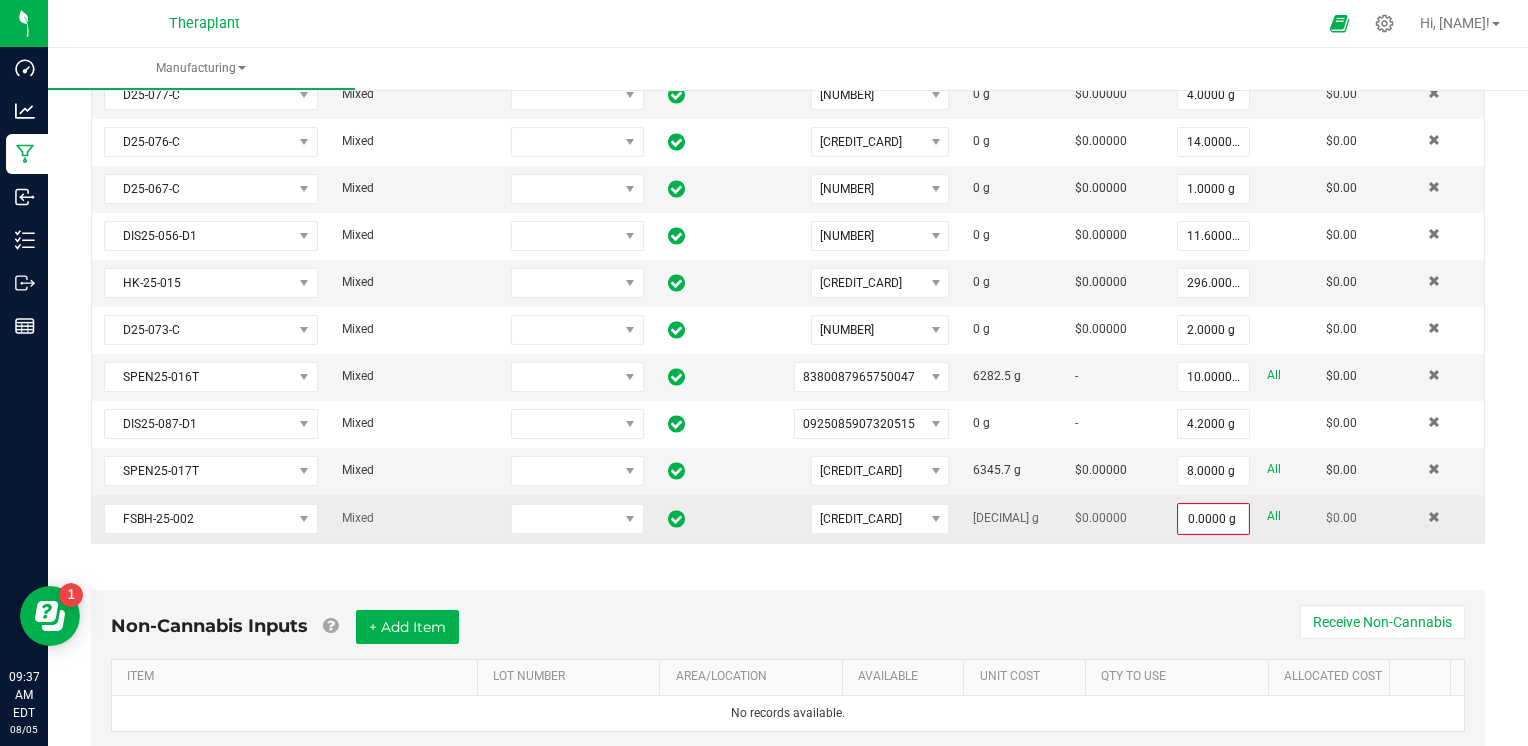 click on "All" at bounding box center (1274, 516) 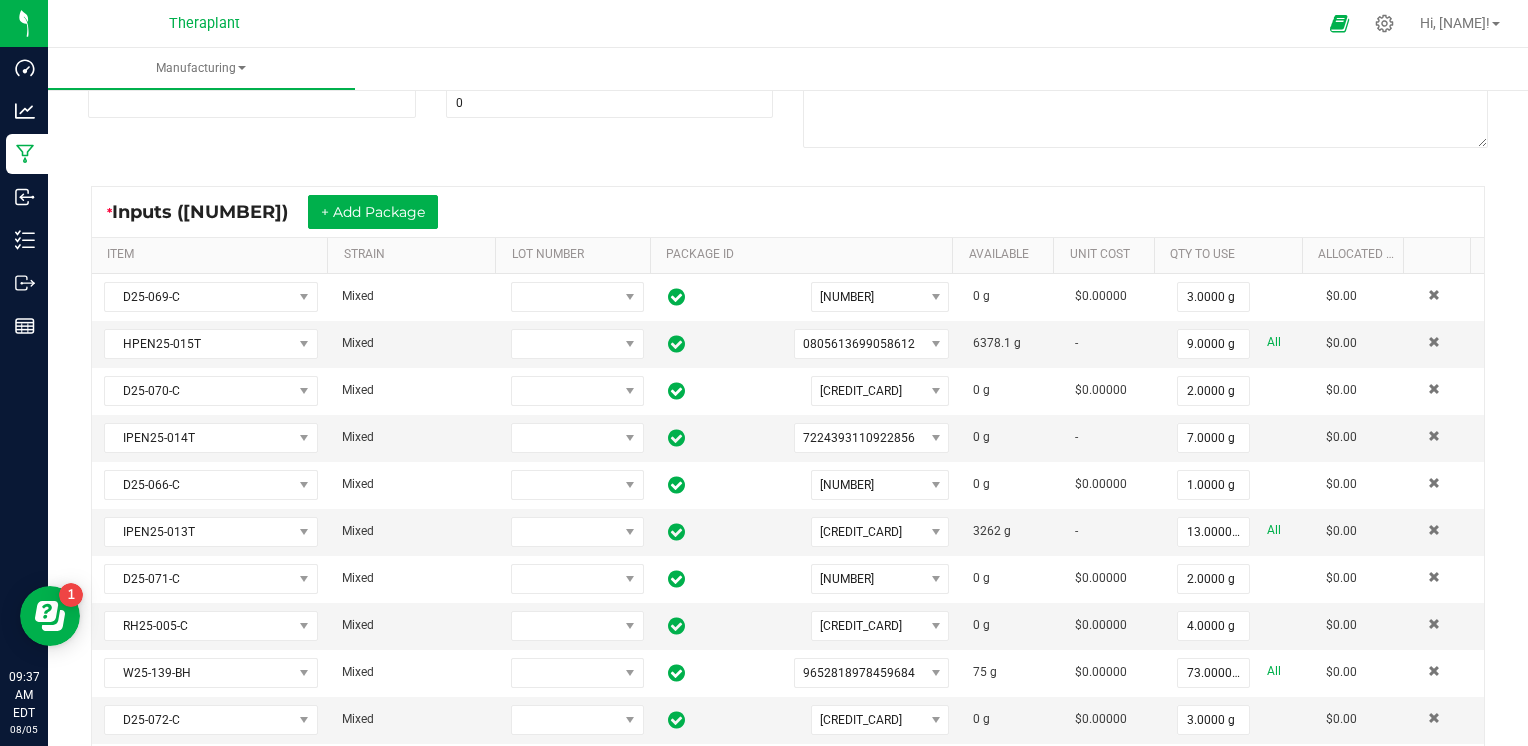 scroll, scrollTop: 100, scrollLeft: 0, axis: vertical 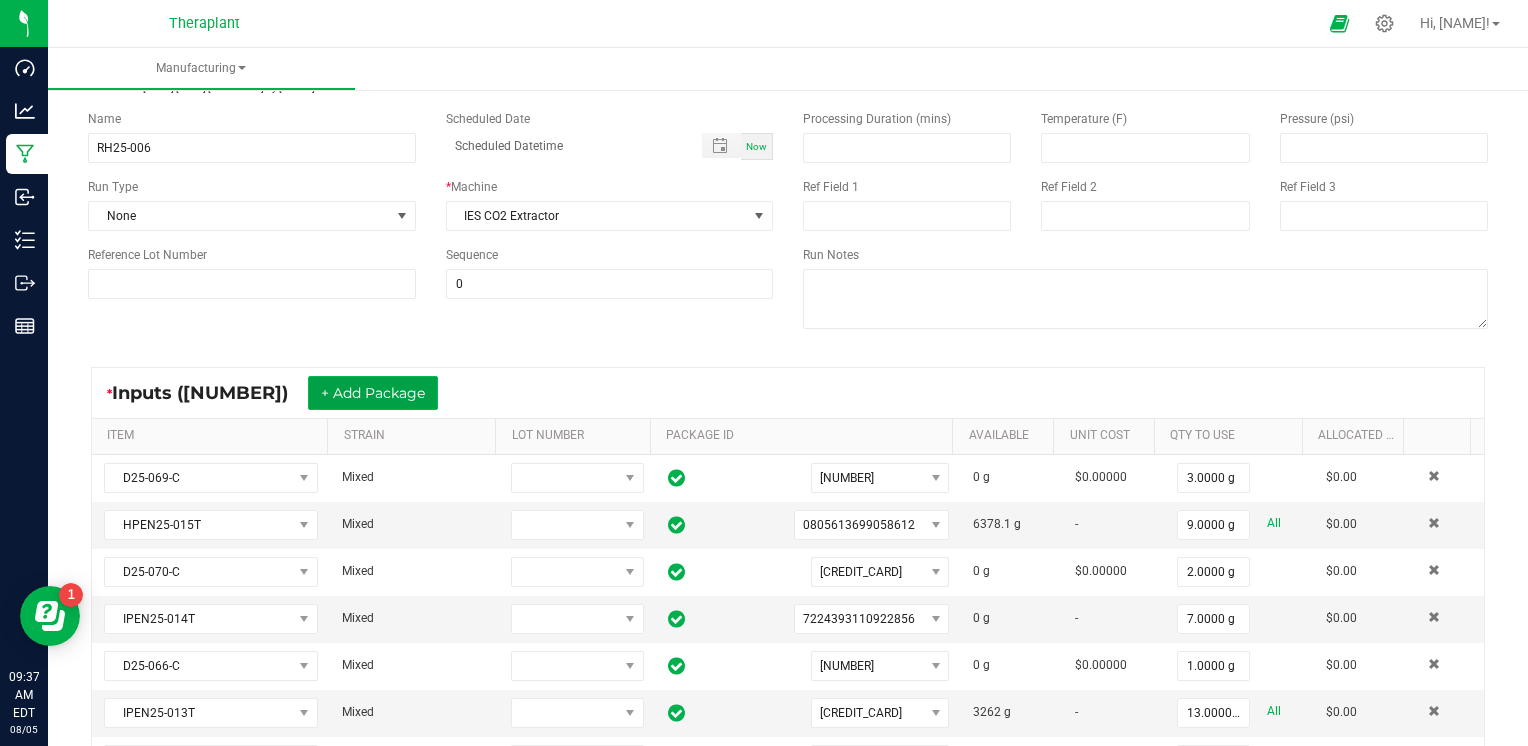 click on "+ Add Package" at bounding box center (373, 393) 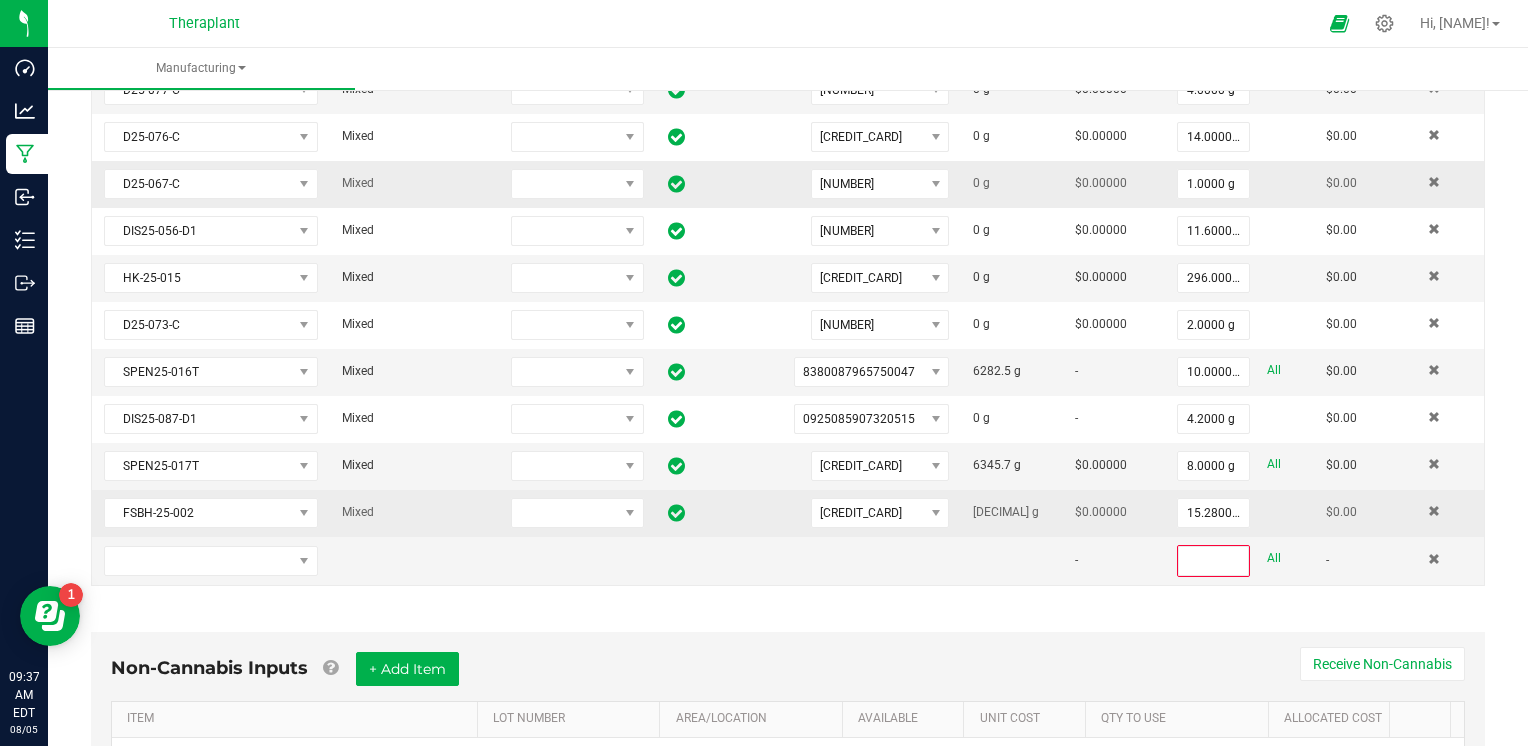 scroll, scrollTop: 1300, scrollLeft: 0, axis: vertical 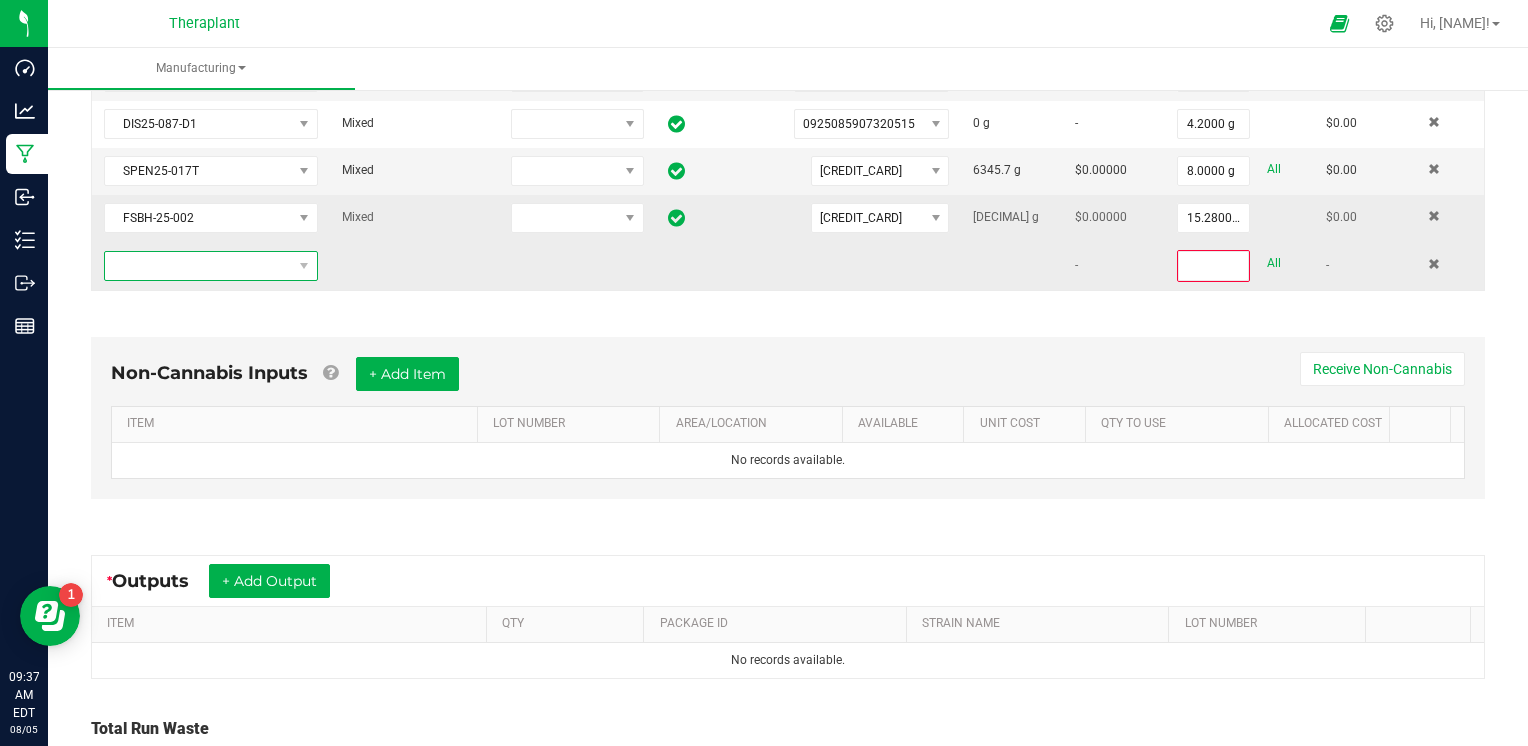 click at bounding box center [198, 266] 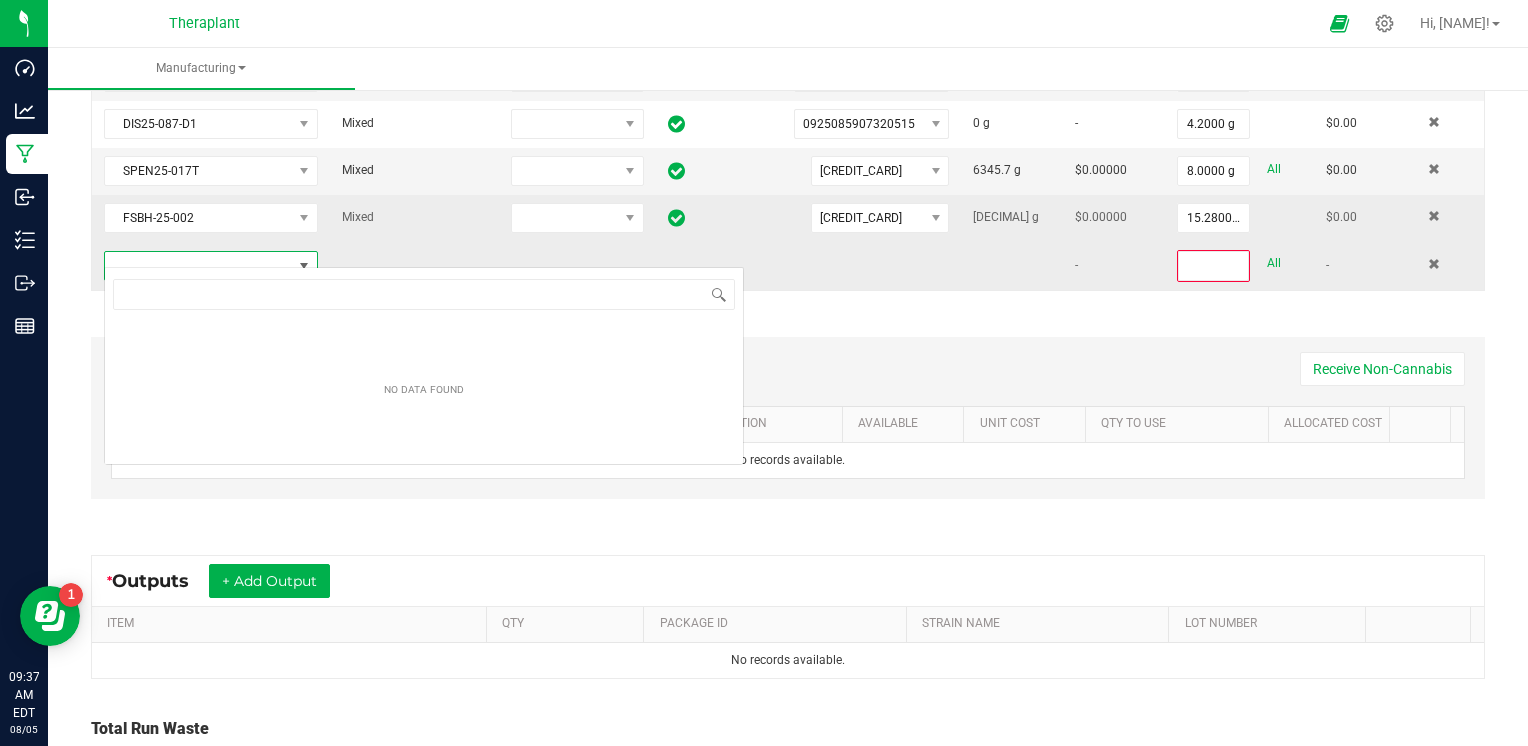 scroll, scrollTop: 99970, scrollLeft: 99791, axis: both 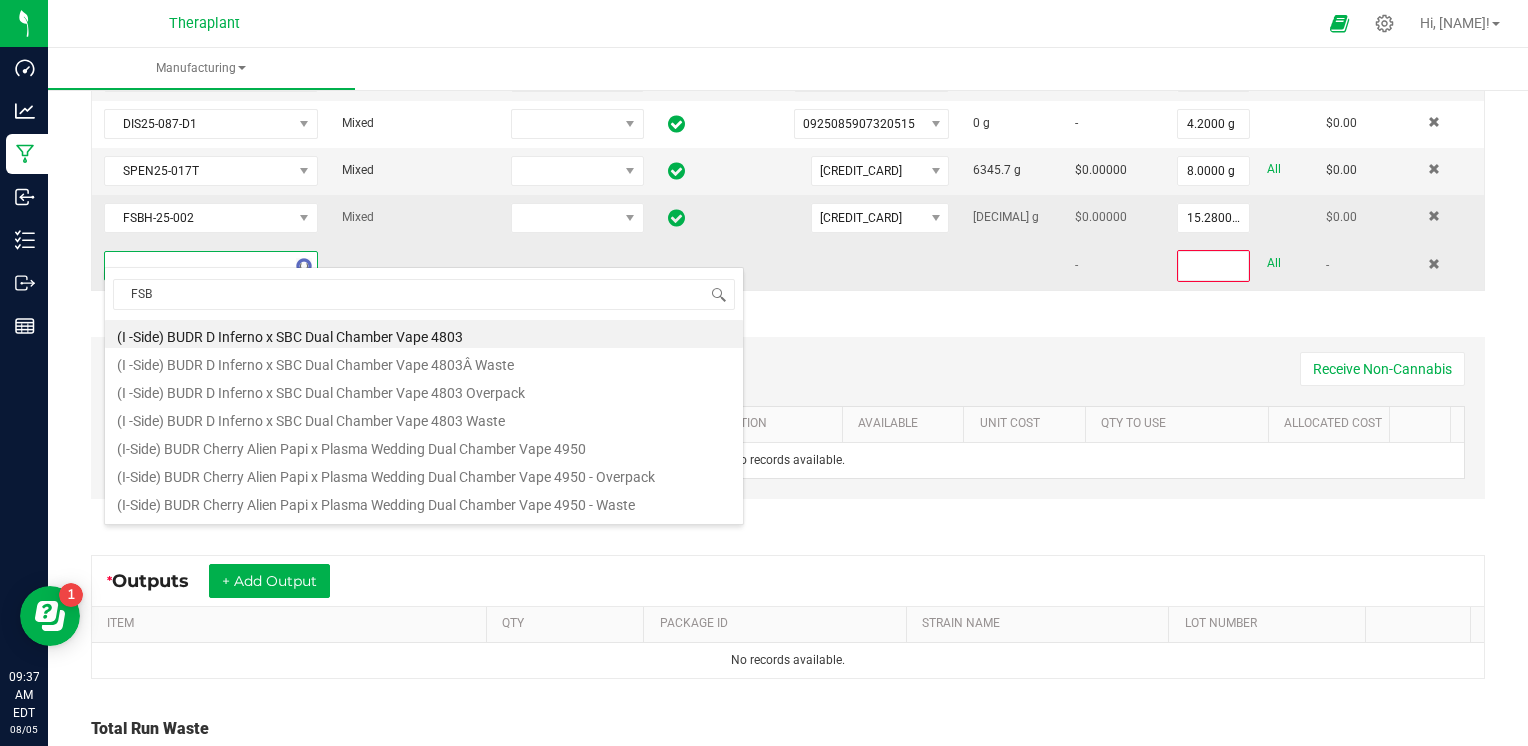 type on "FSBH" 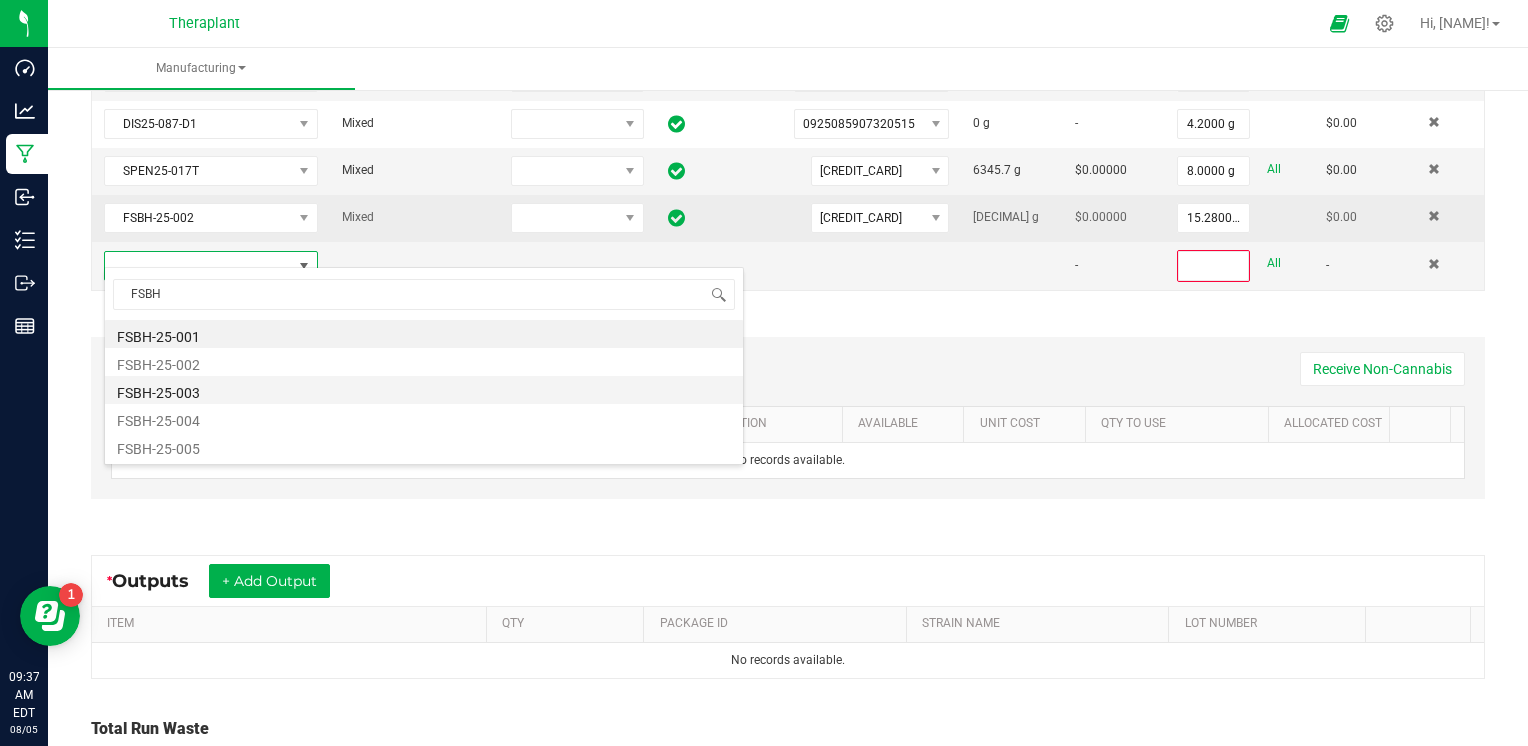 click on "FSBH-25-003" at bounding box center (424, 390) 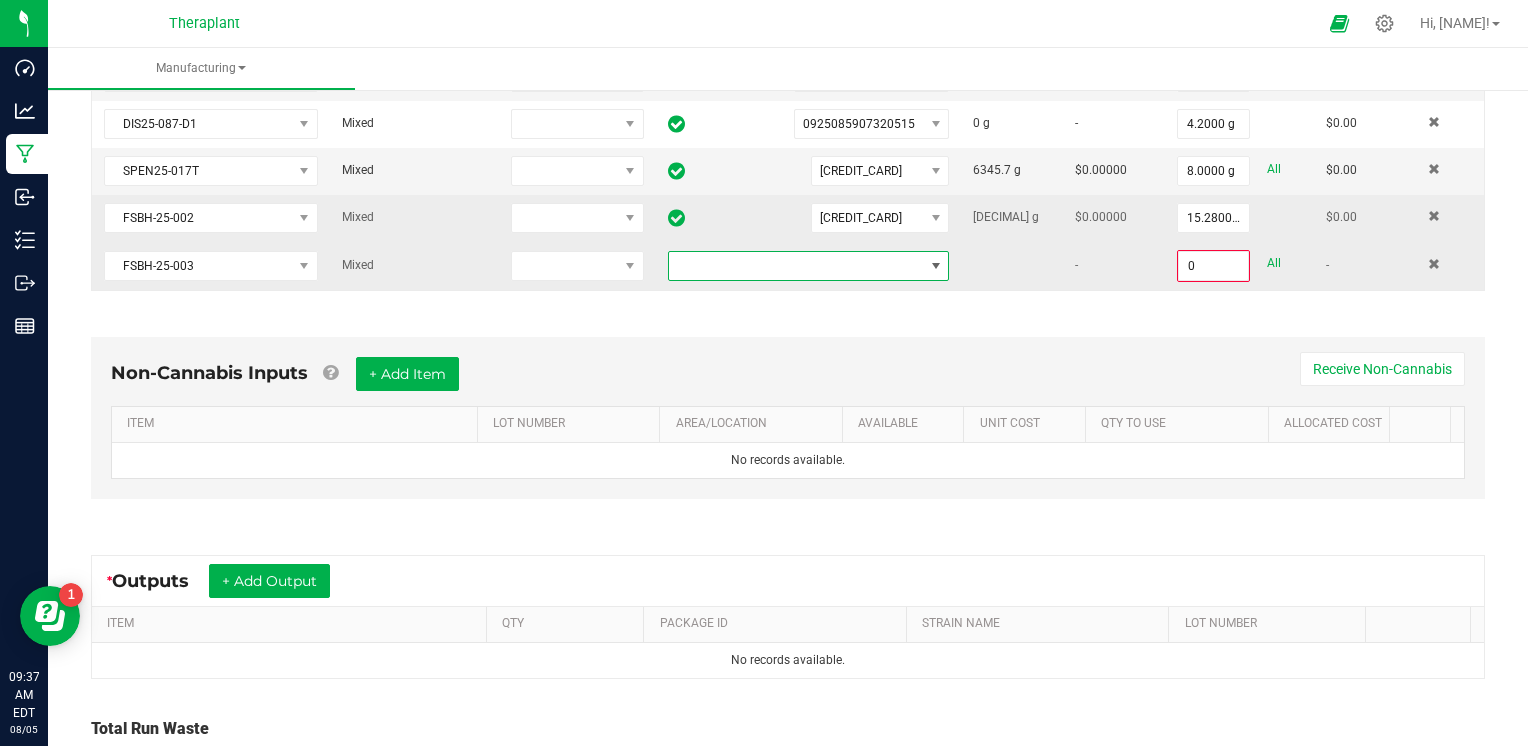 click at bounding box center (796, 266) 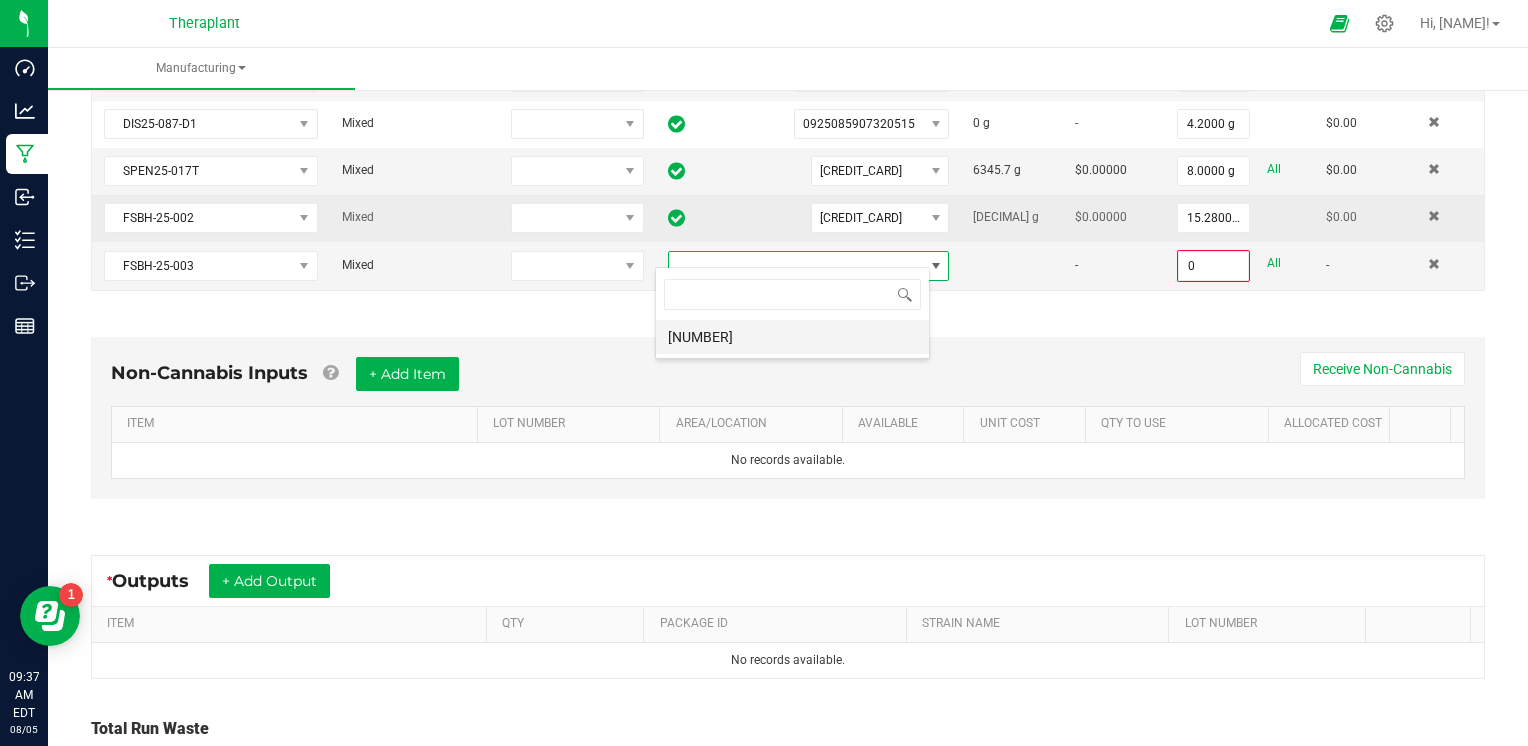 scroll, scrollTop: 99970, scrollLeft: 99724, axis: both 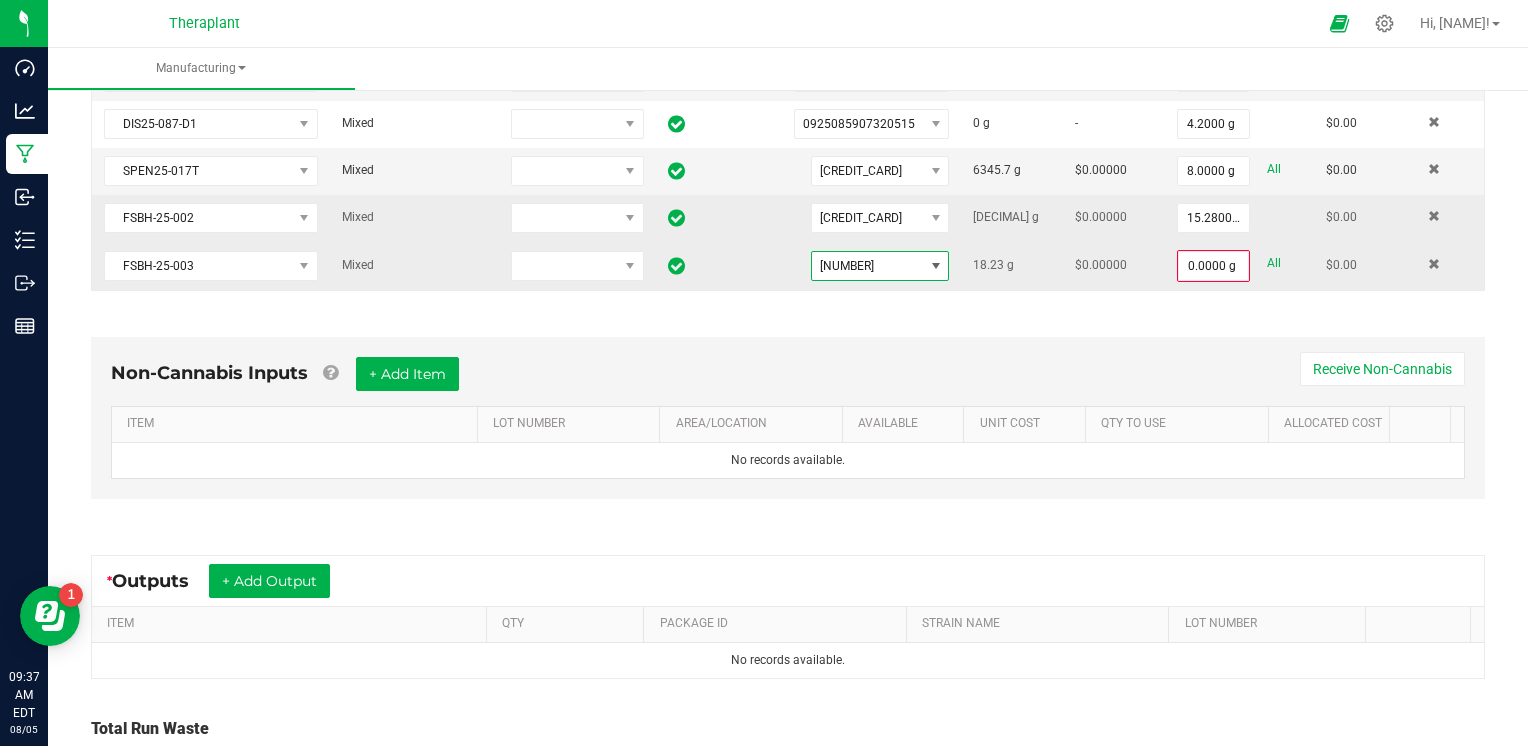 click on "All" at bounding box center (1274, 263) 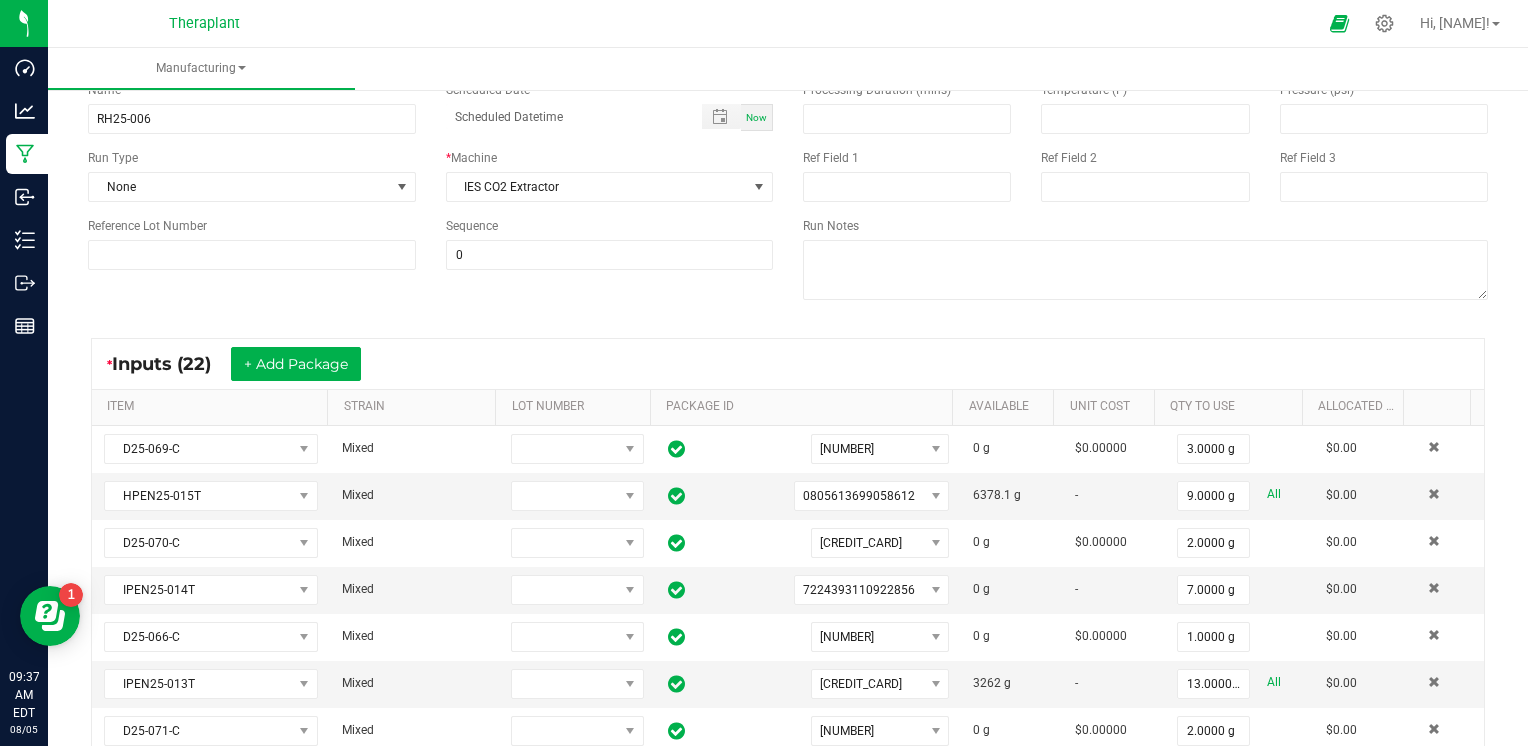 scroll, scrollTop: 100, scrollLeft: 0, axis: vertical 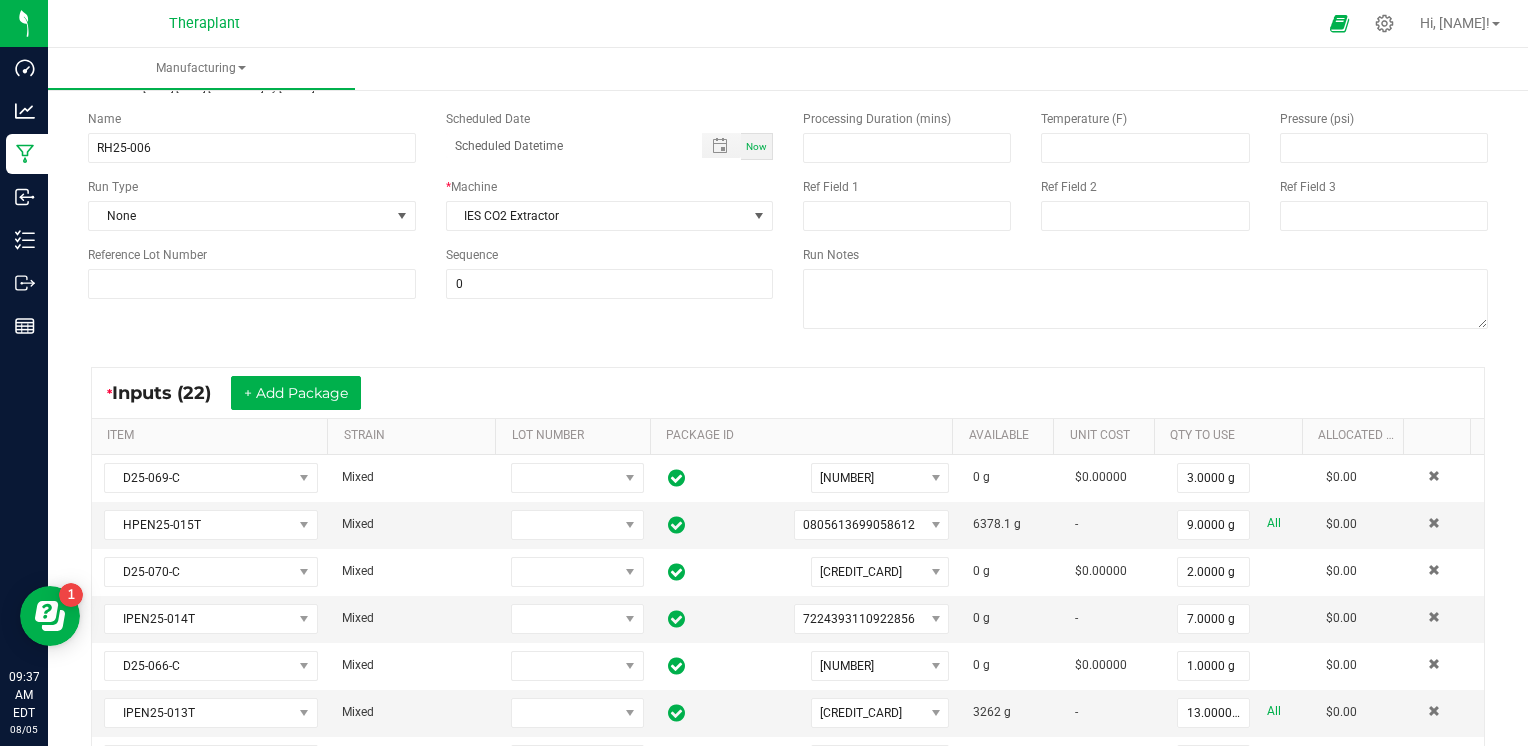 click on "*    Inputs ([NUMBER])   + Add Package" at bounding box center (241, 393) 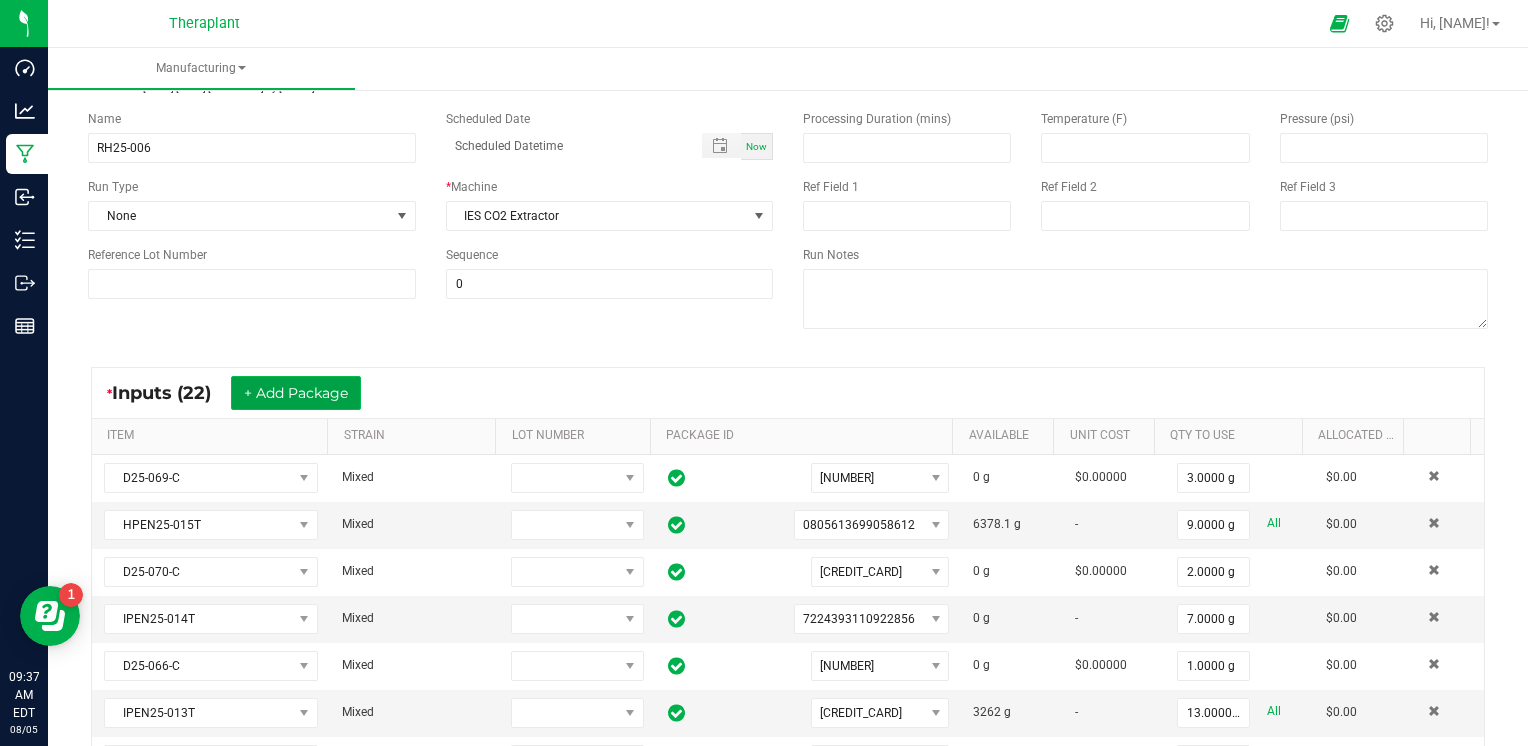 click on "+ Add Package" at bounding box center [296, 393] 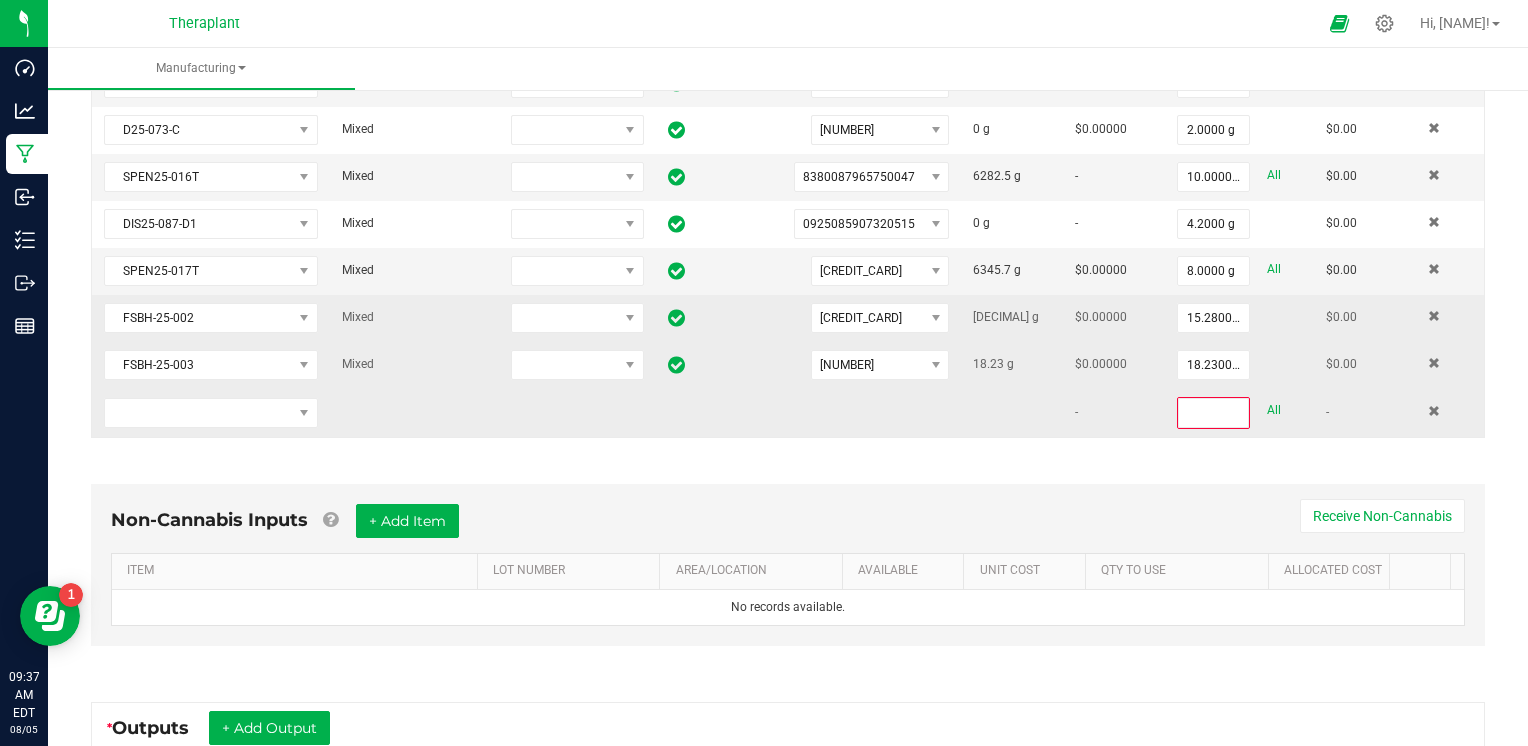 scroll, scrollTop: 1200, scrollLeft: 0, axis: vertical 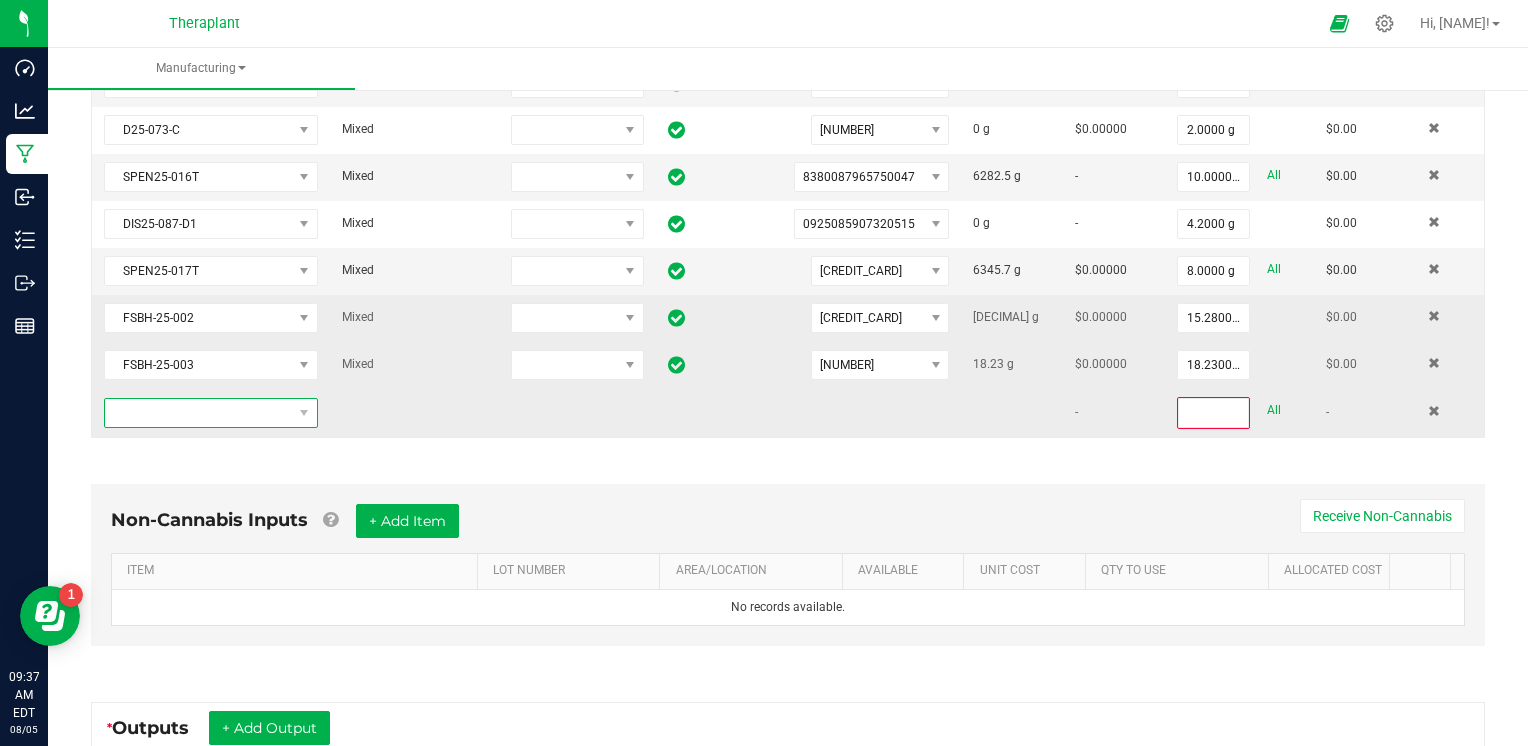 click at bounding box center [198, 413] 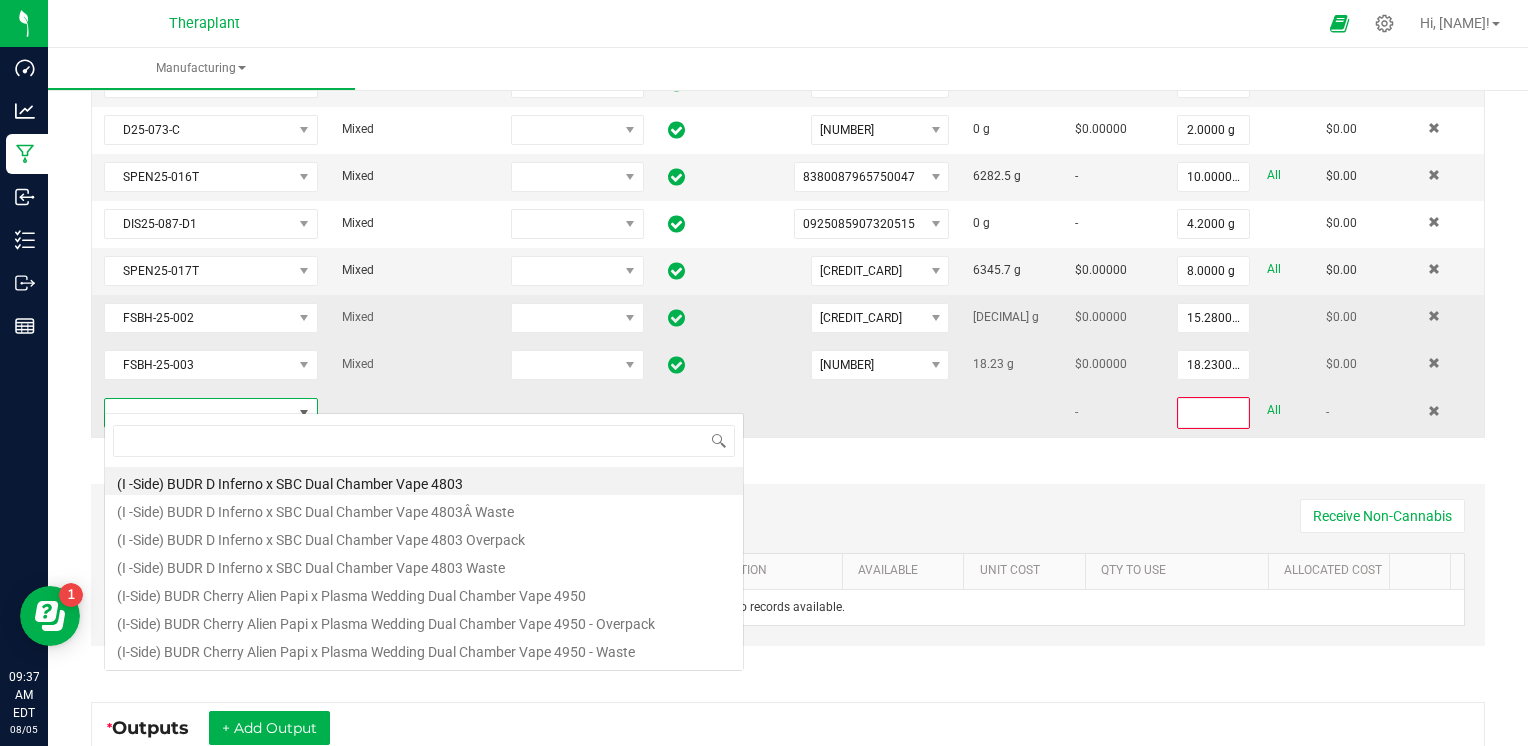 scroll, scrollTop: 99970, scrollLeft: 99791, axis: both 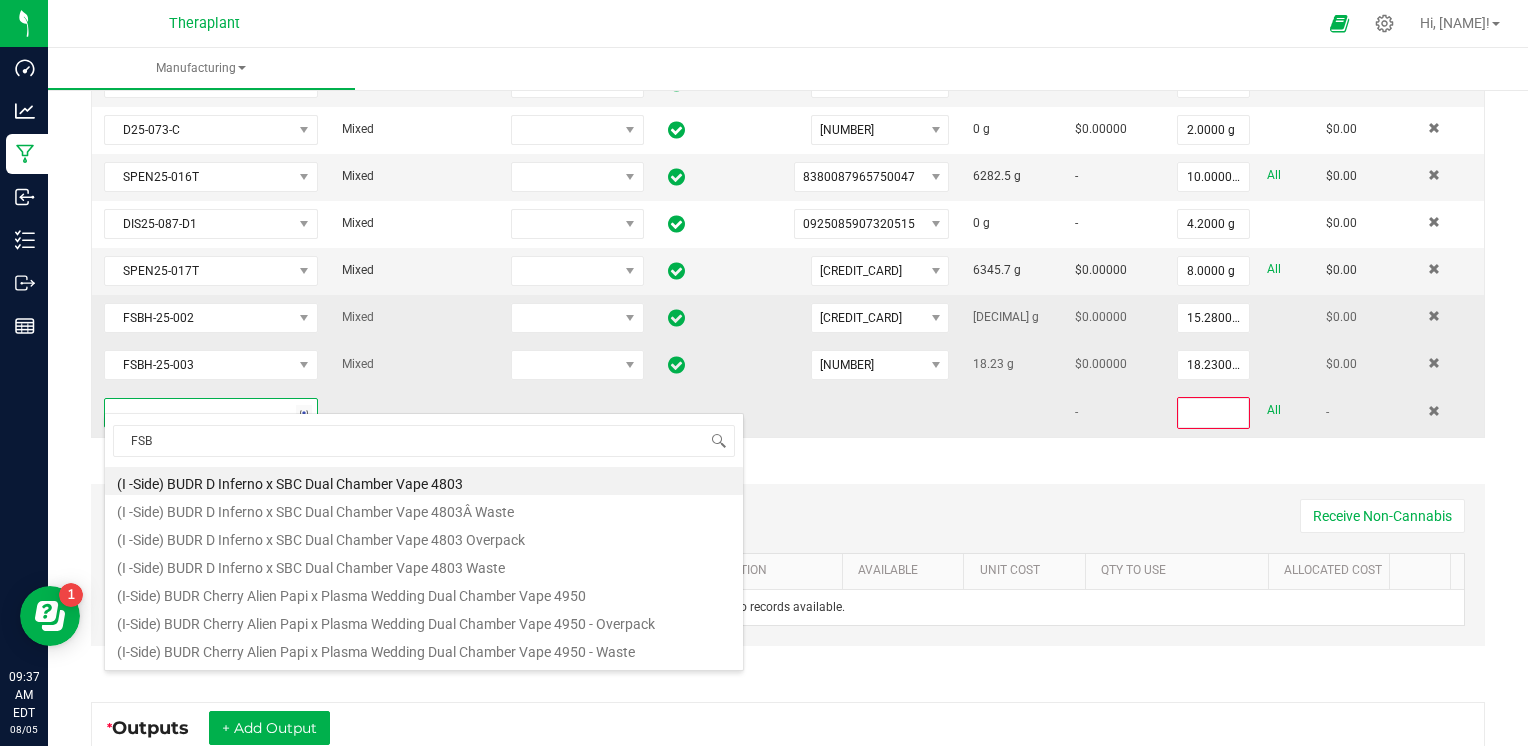 type on "FSBH" 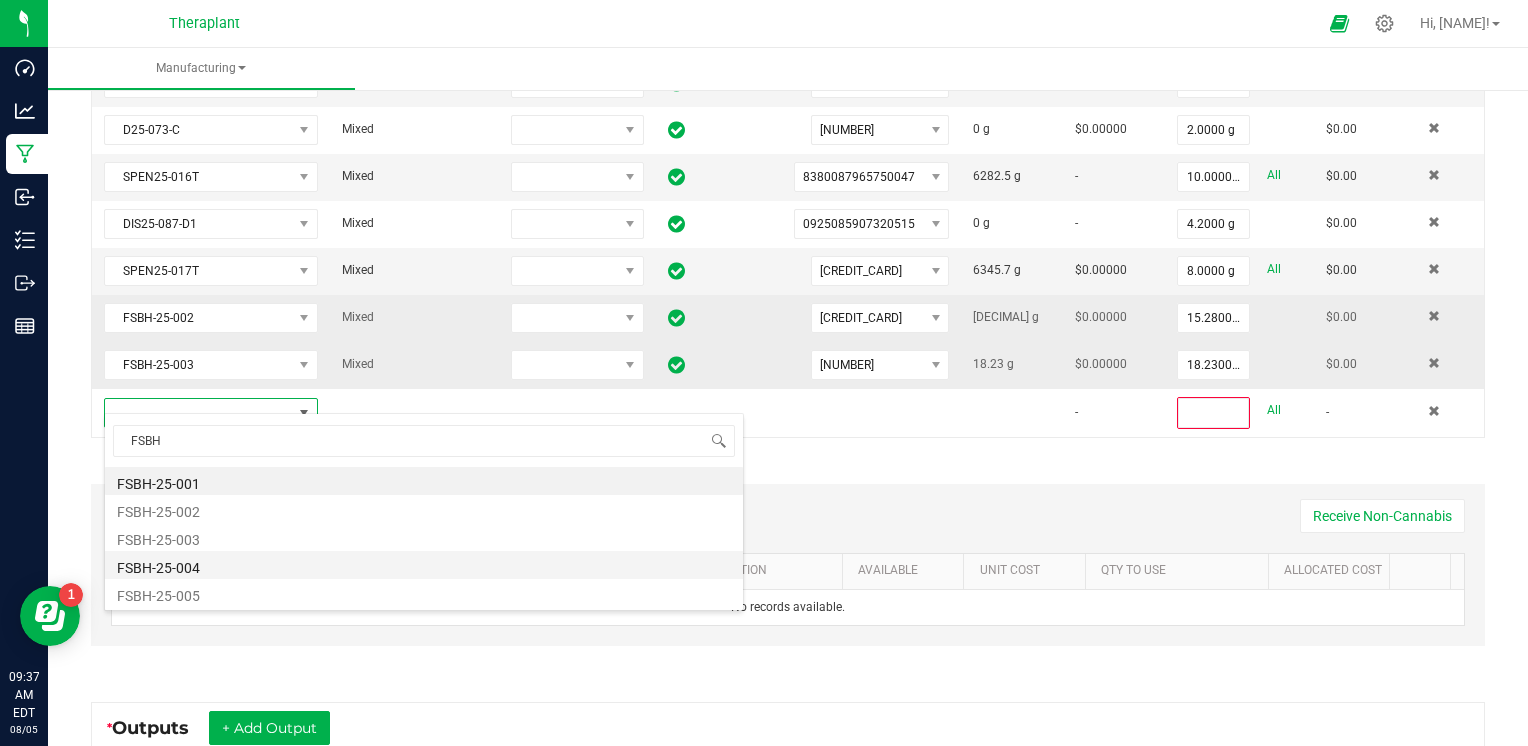 click on "FSBH-25-004" at bounding box center [424, 565] 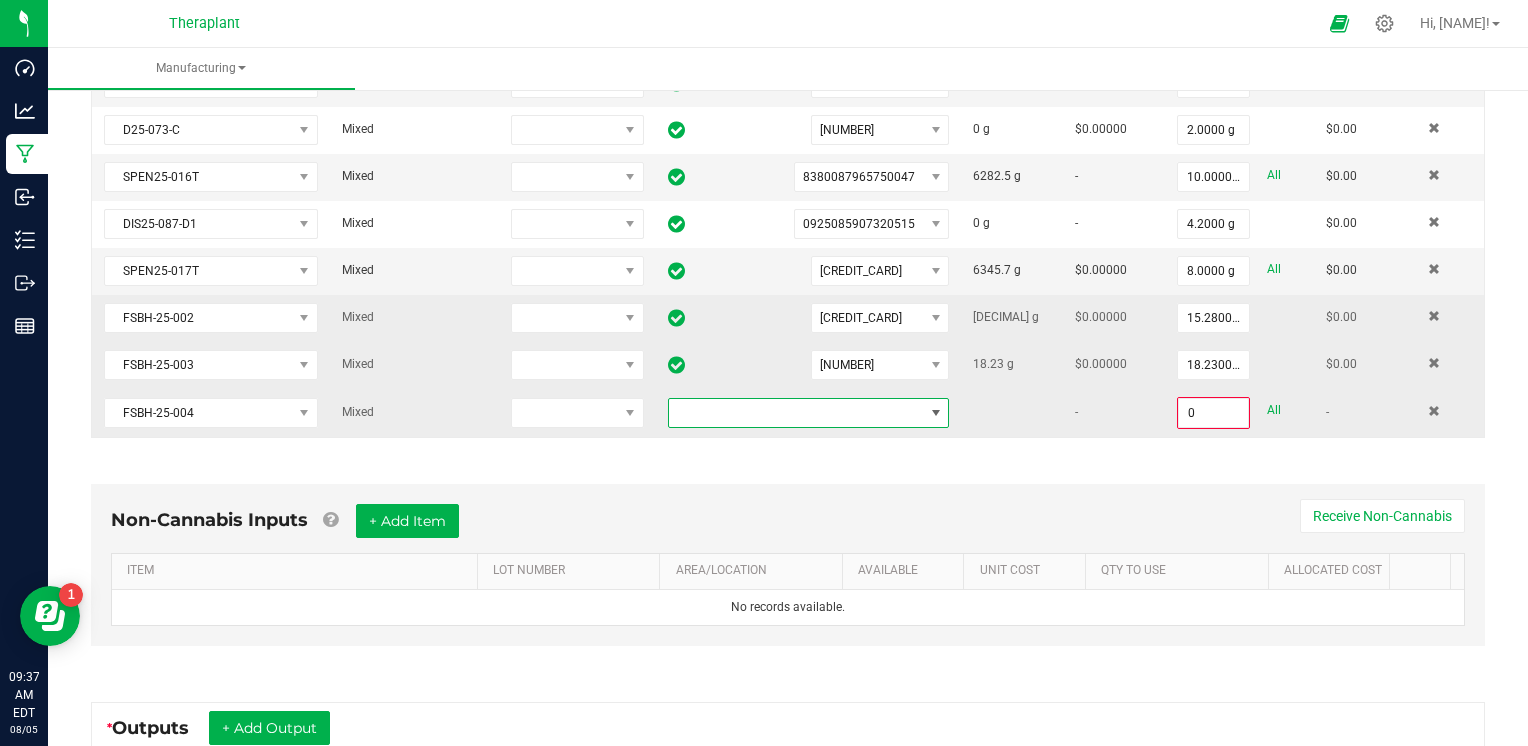 click at bounding box center [796, 413] 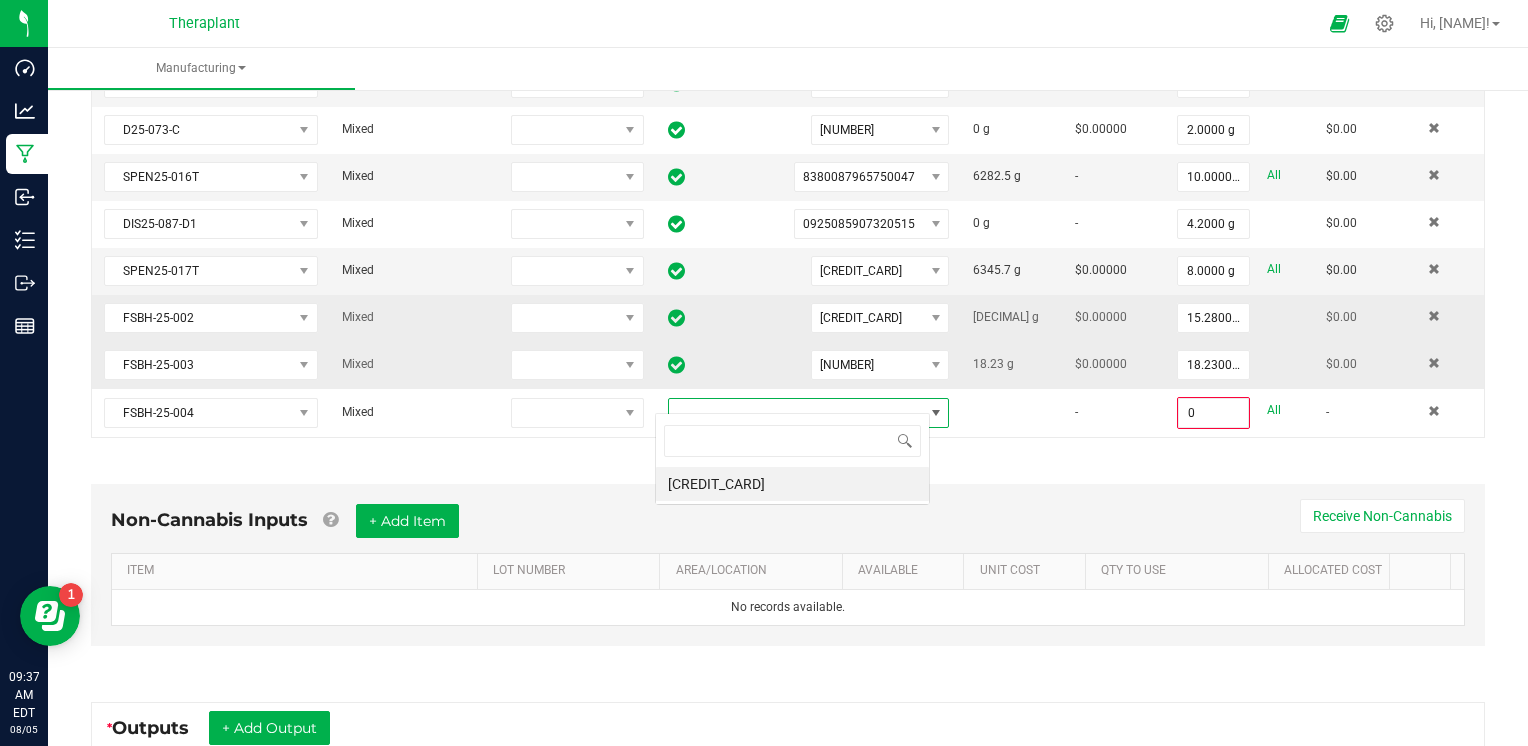 scroll, scrollTop: 99970, scrollLeft: 99724, axis: both 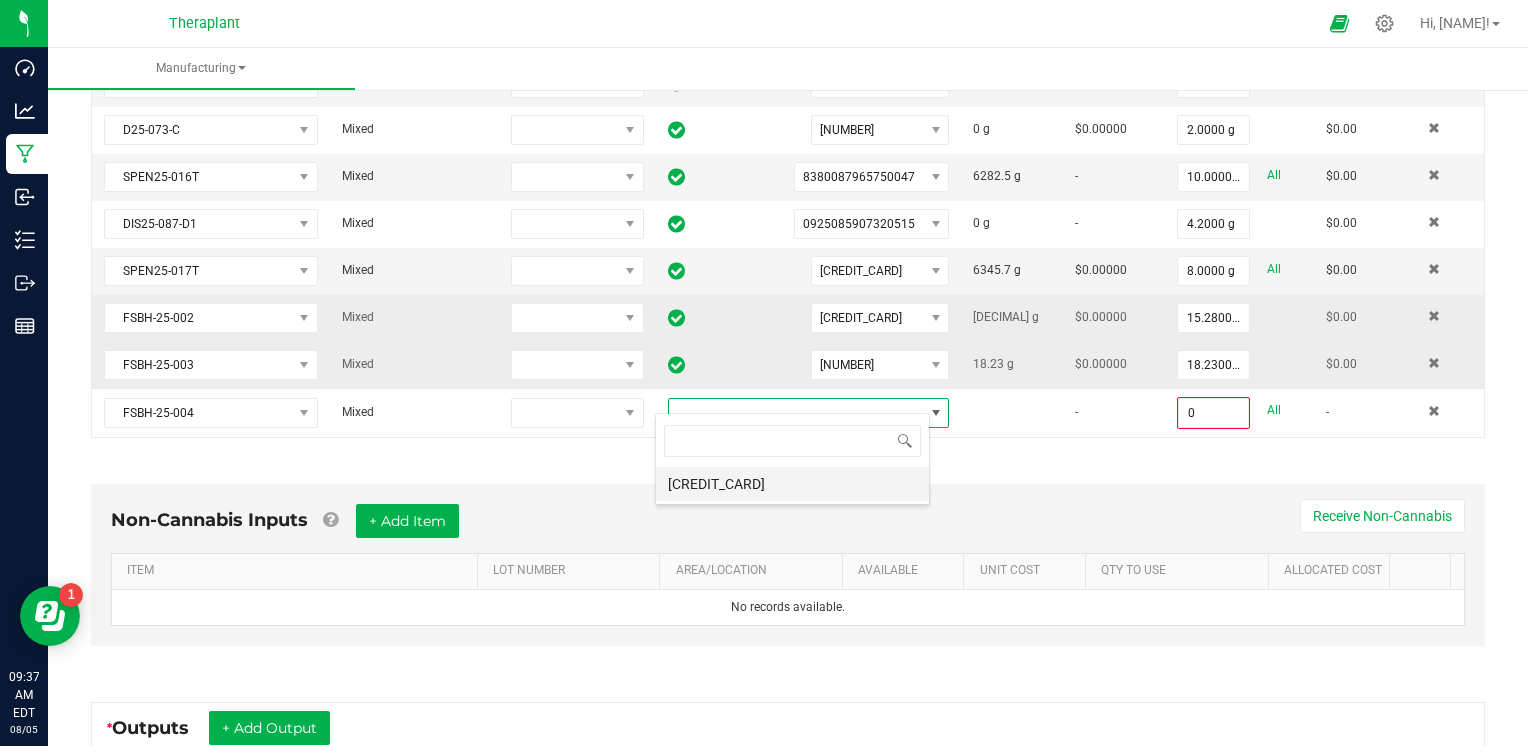 click on "[CREDIT_CARD]" at bounding box center [792, 484] 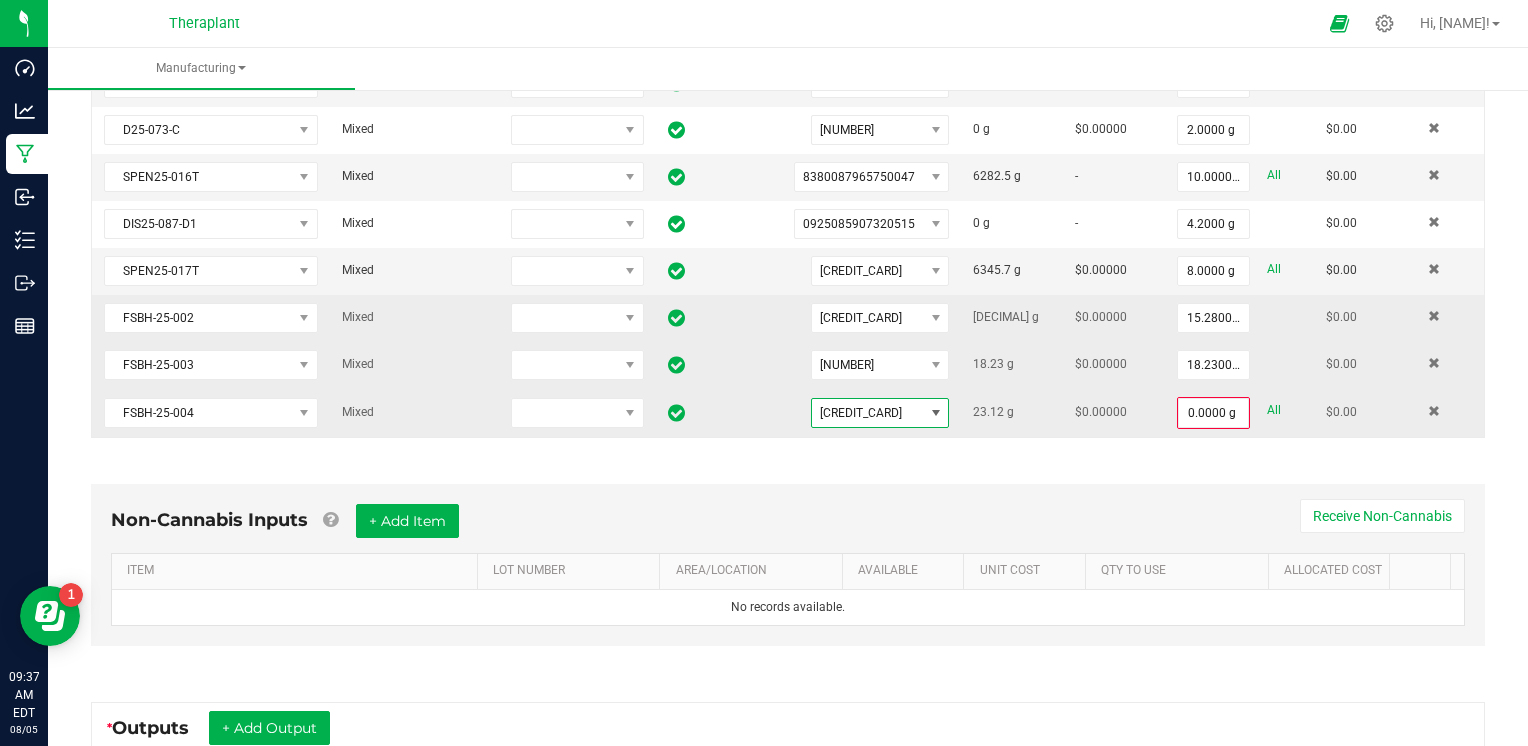 click on "All" at bounding box center [1274, 410] 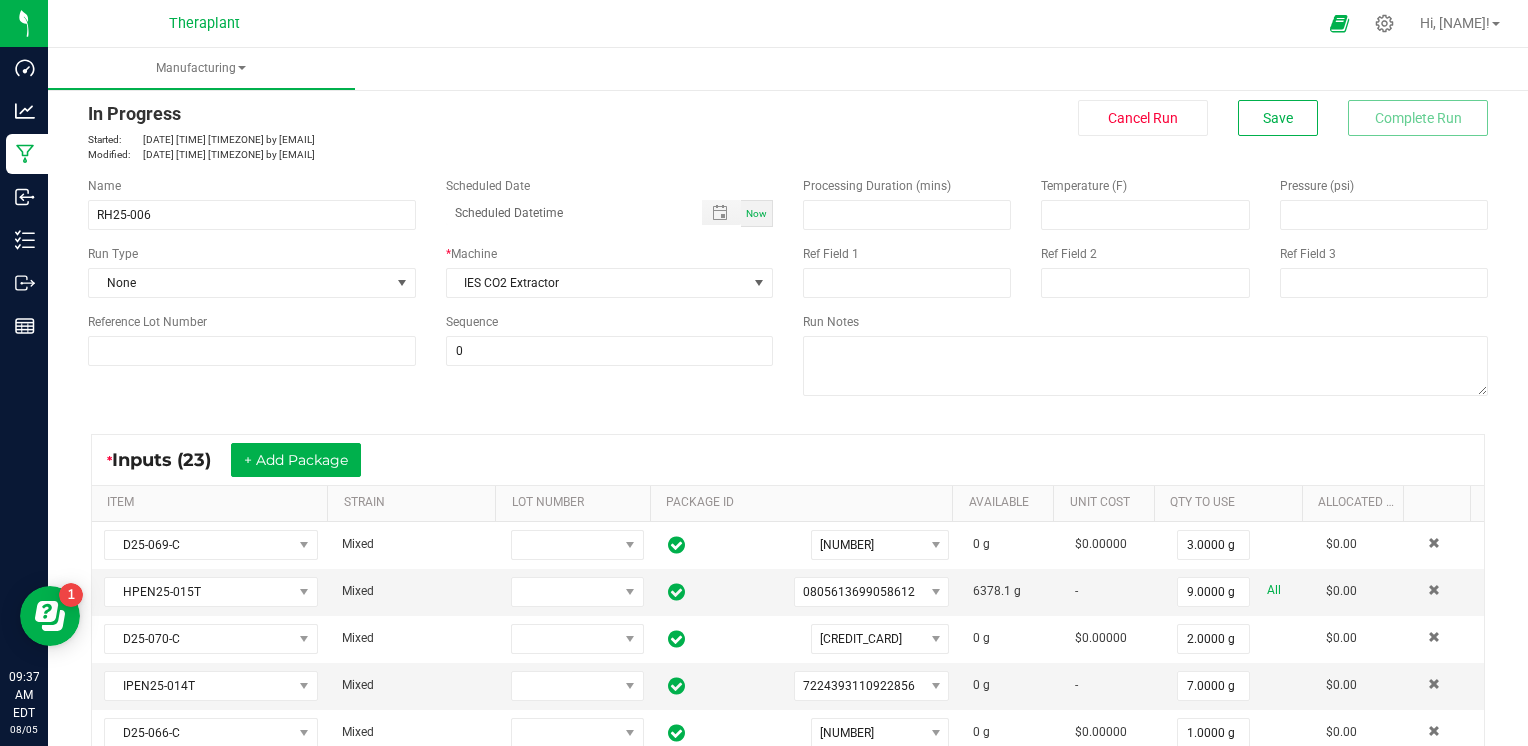 scroll, scrollTop: 0, scrollLeft: 0, axis: both 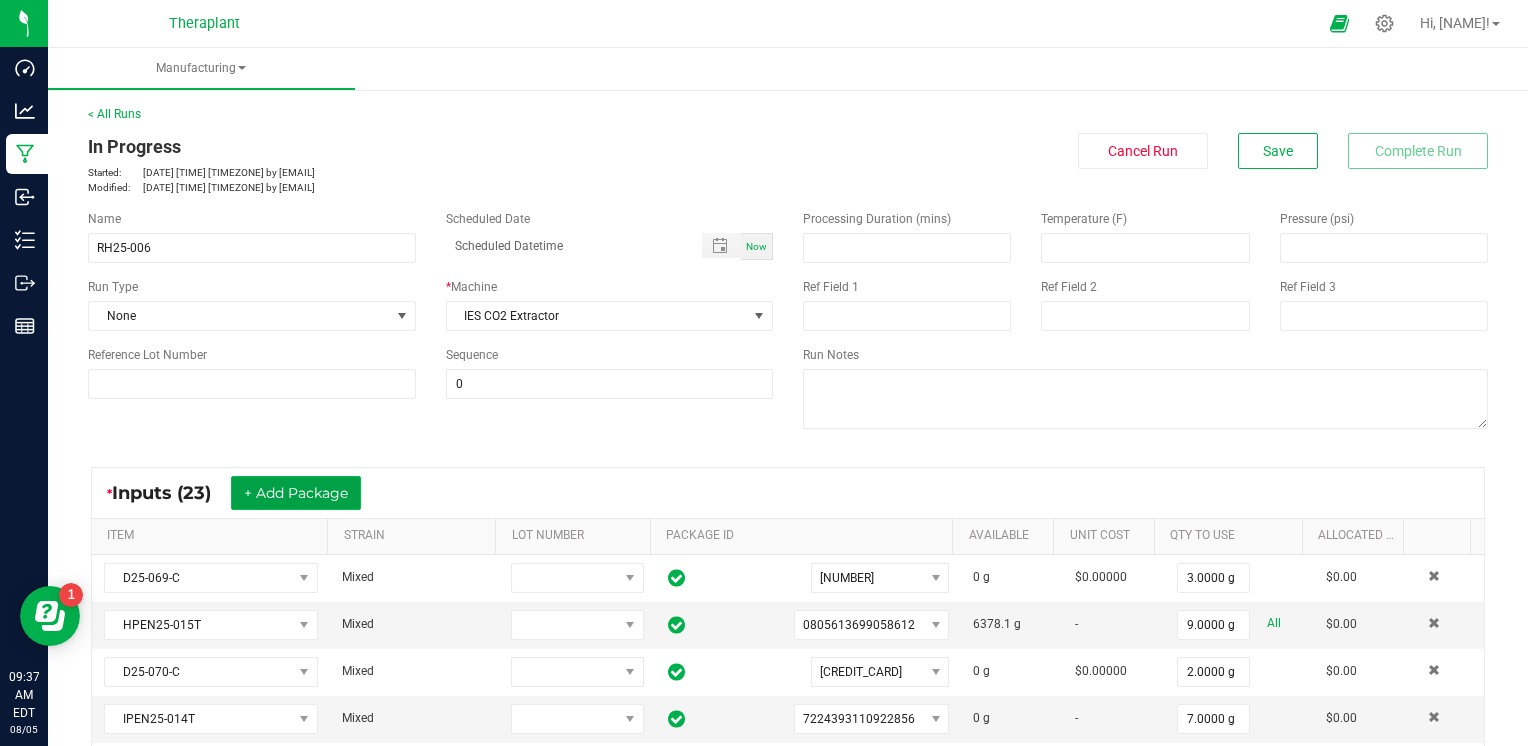 click on "+ Add Package" at bounding box center (296, 493) 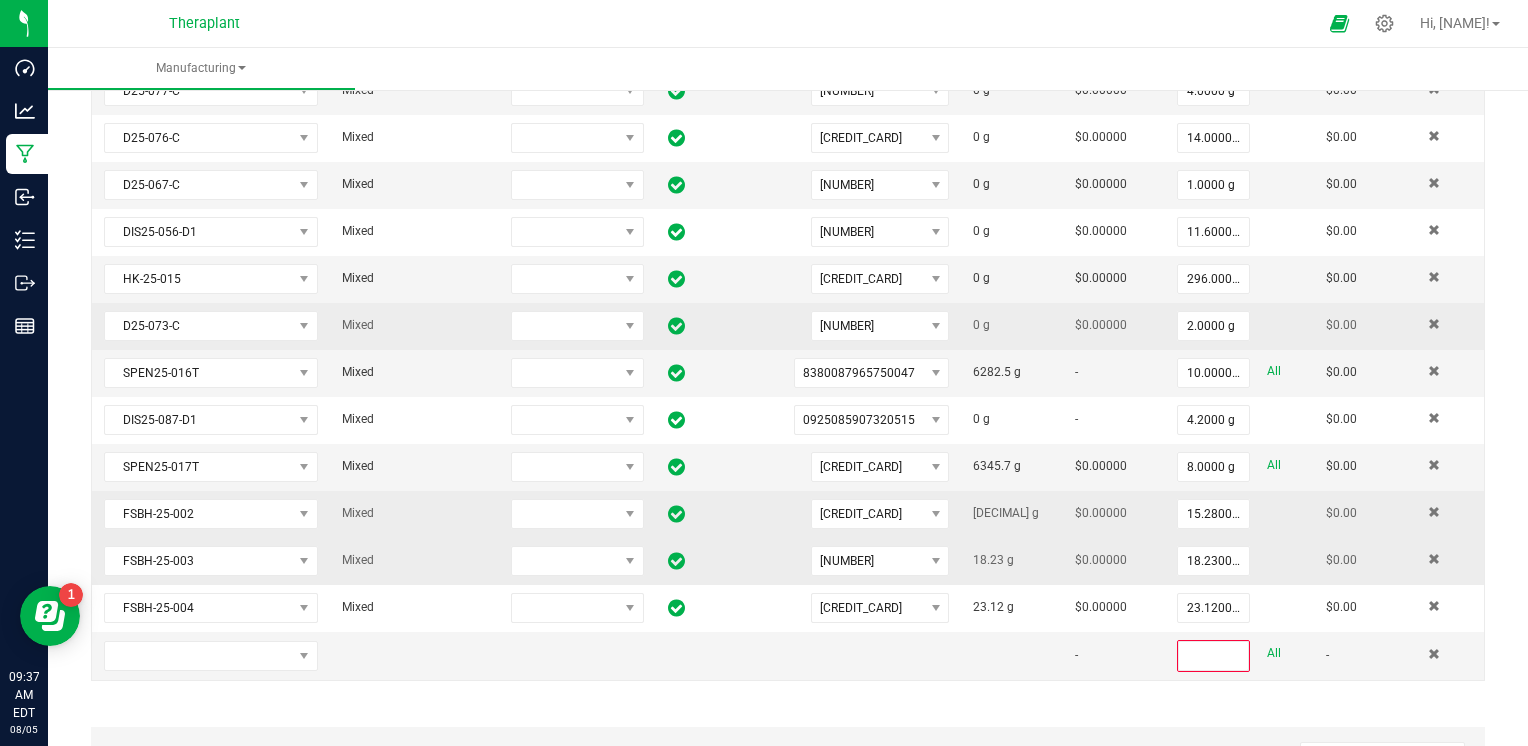 scroll, scrollTop: 1400, scrollLeft: 0, axis: vertical 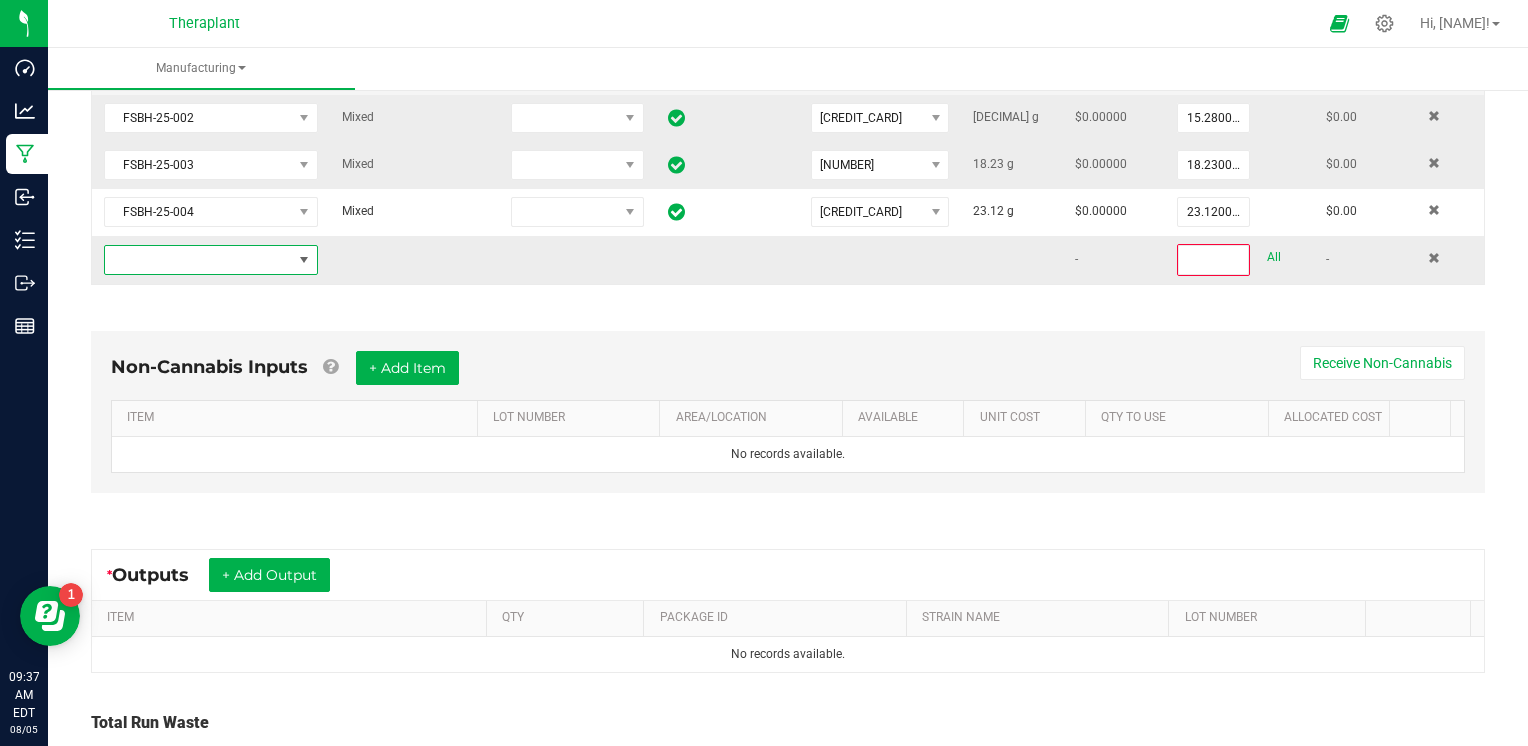 click at bounding box center (198, 260) 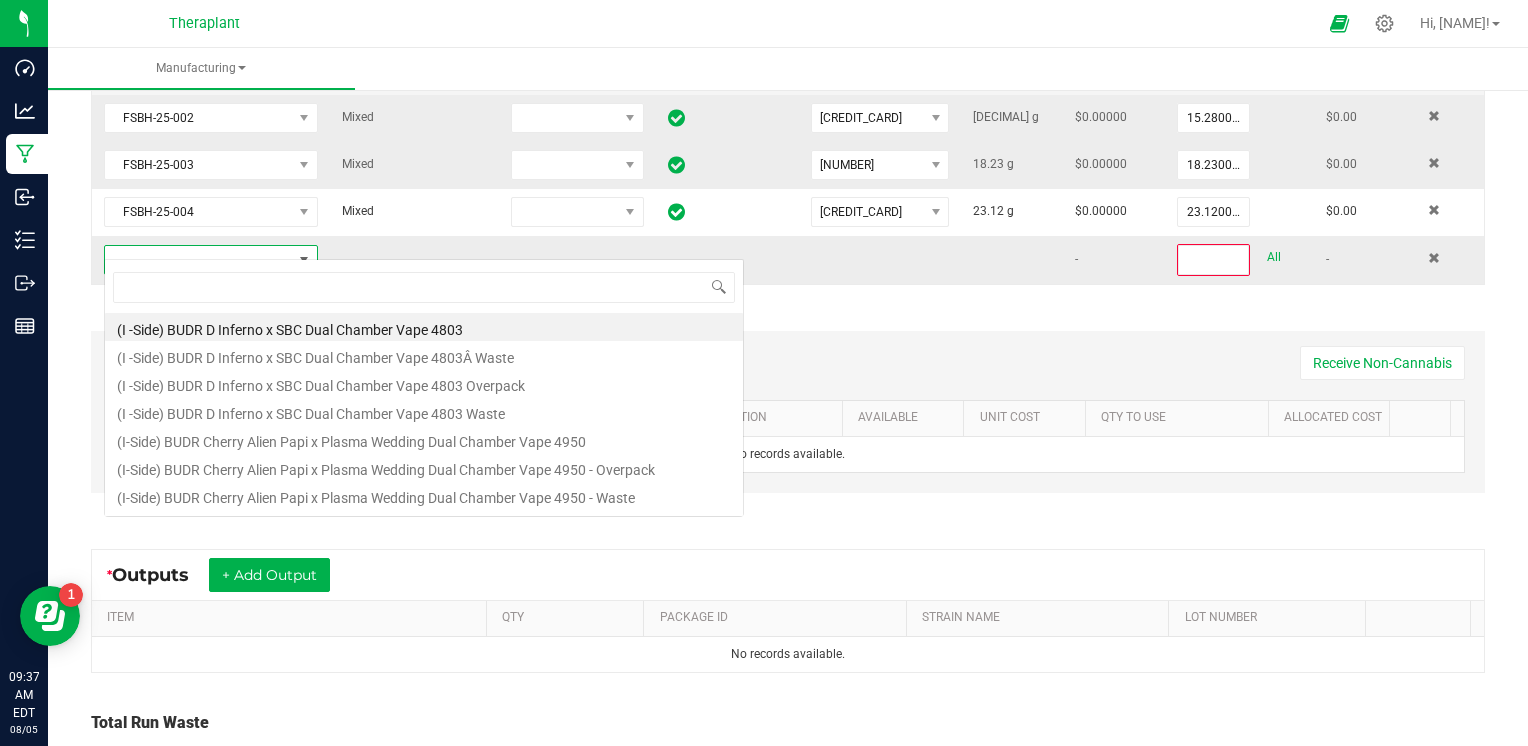 scroll, scrollTop: 99970, scrollLeft: 99791, axis: both 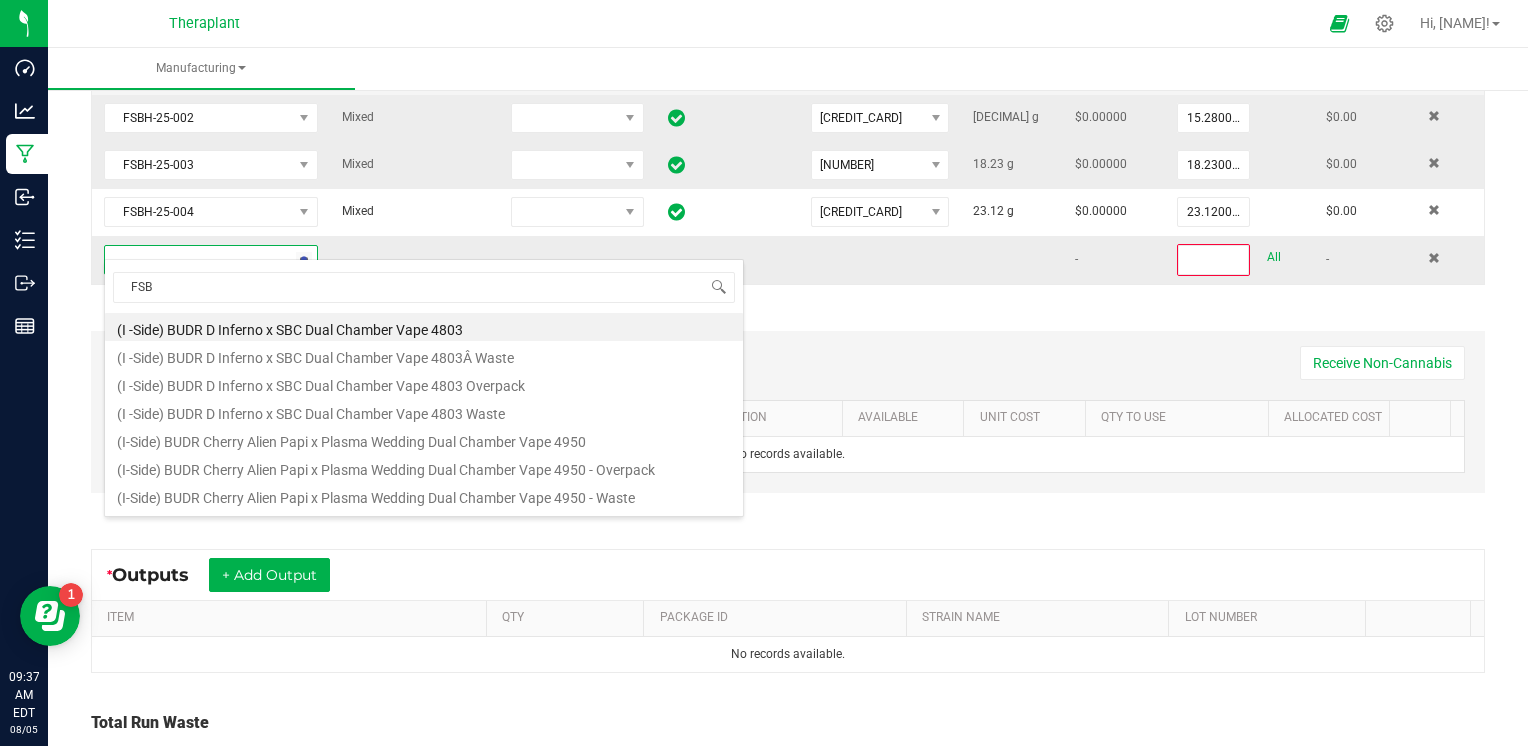 type on "FSBH" 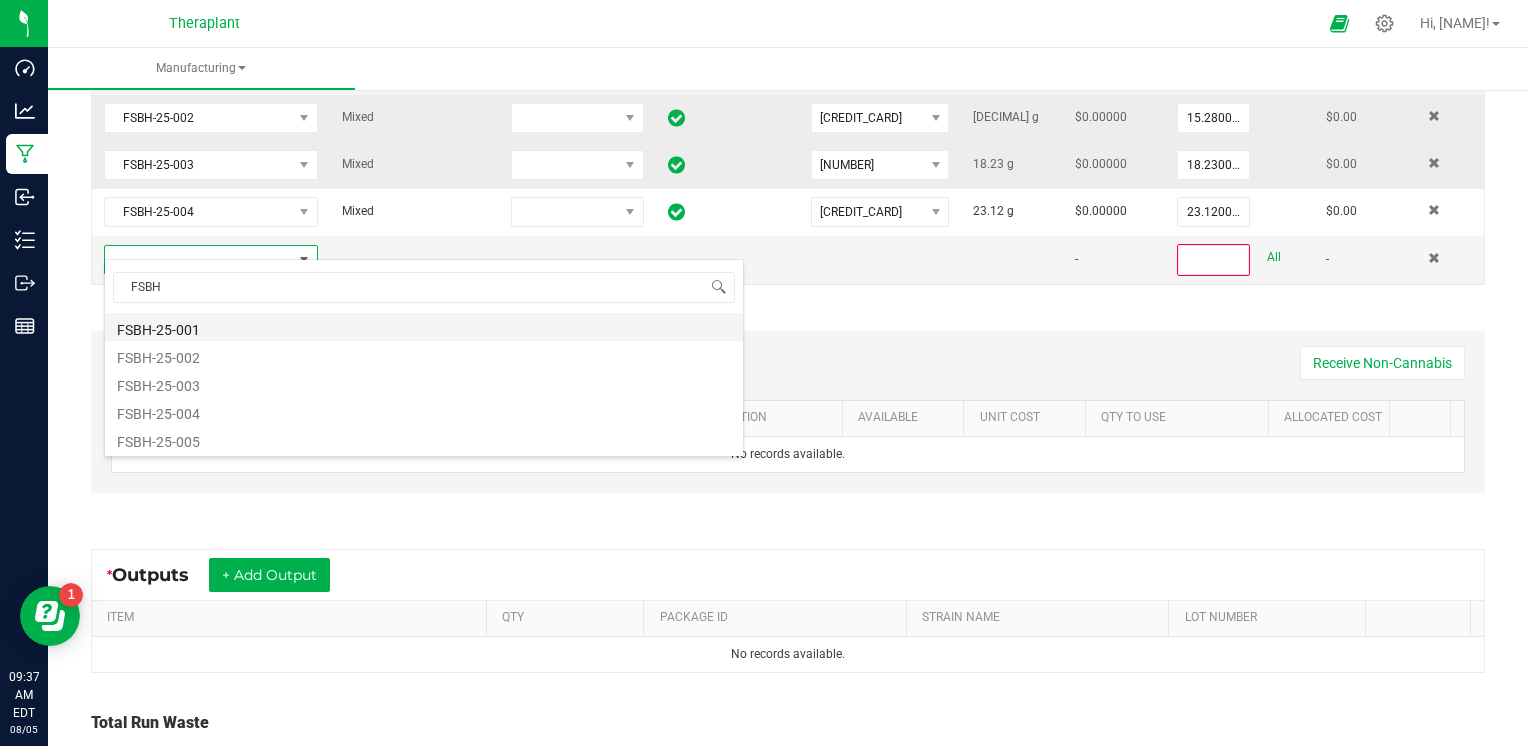 click on "FSBH-25-001" at bounding box center (424, 327) 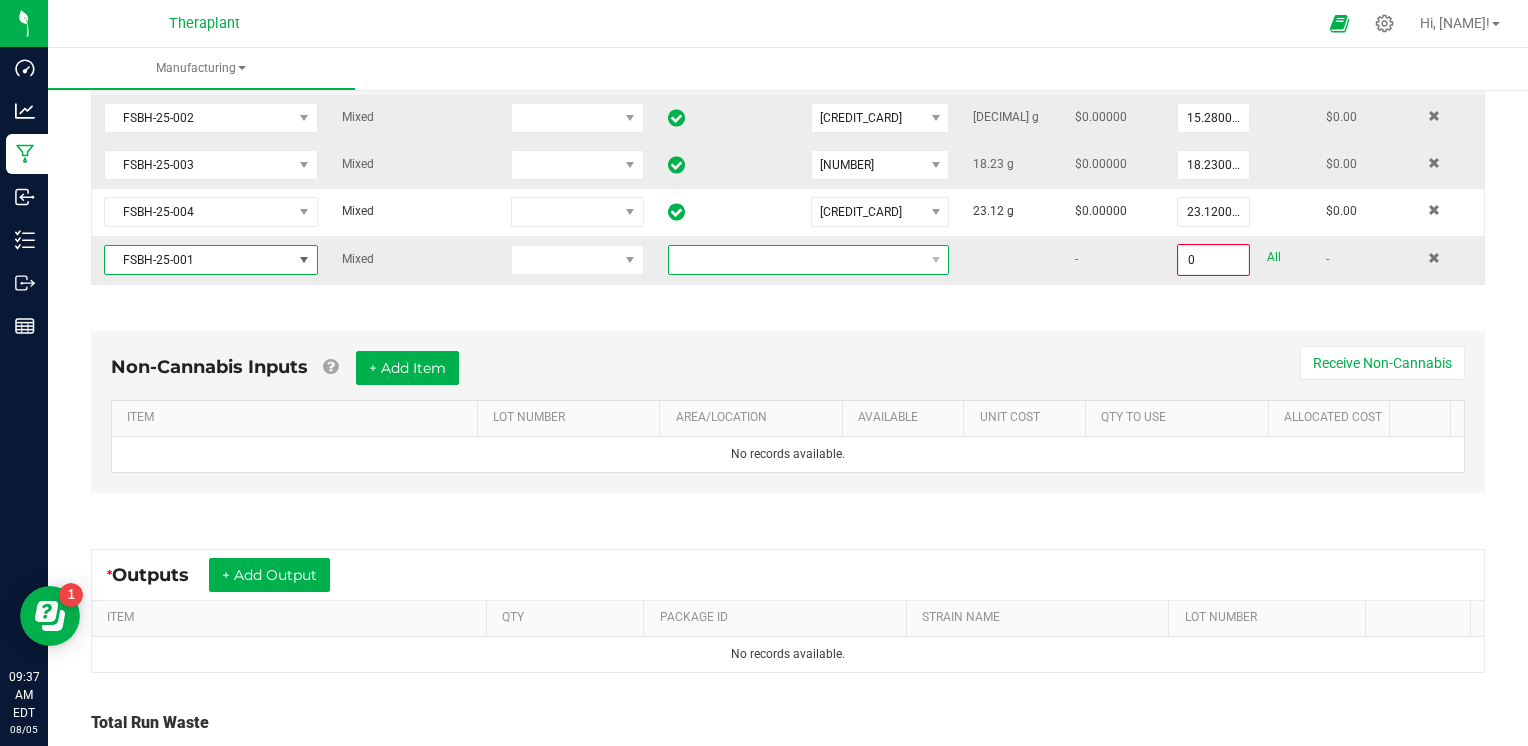 click at bounding box center (796, 260) 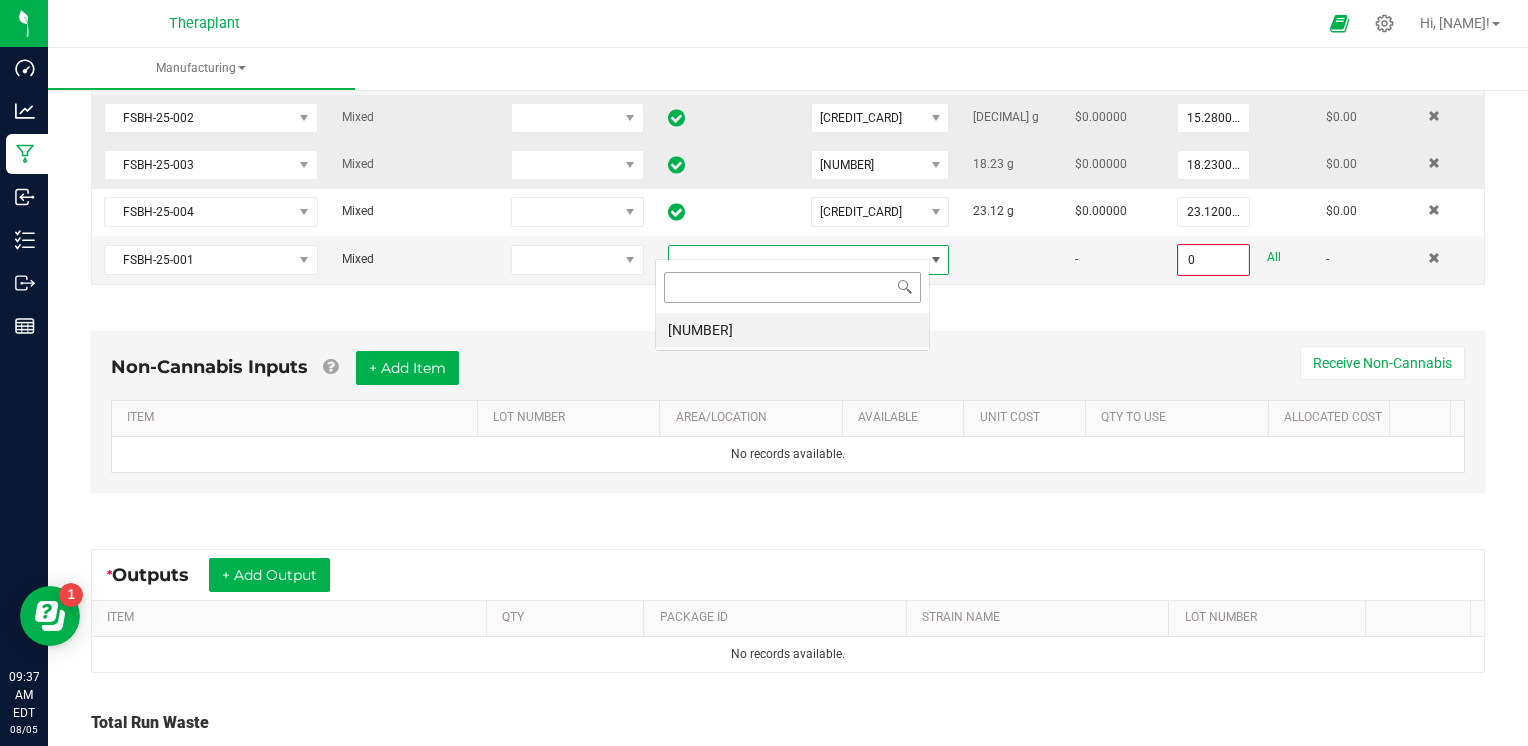 scroll, scrollTop: 99970, scrollLeft: 99724, axis: both 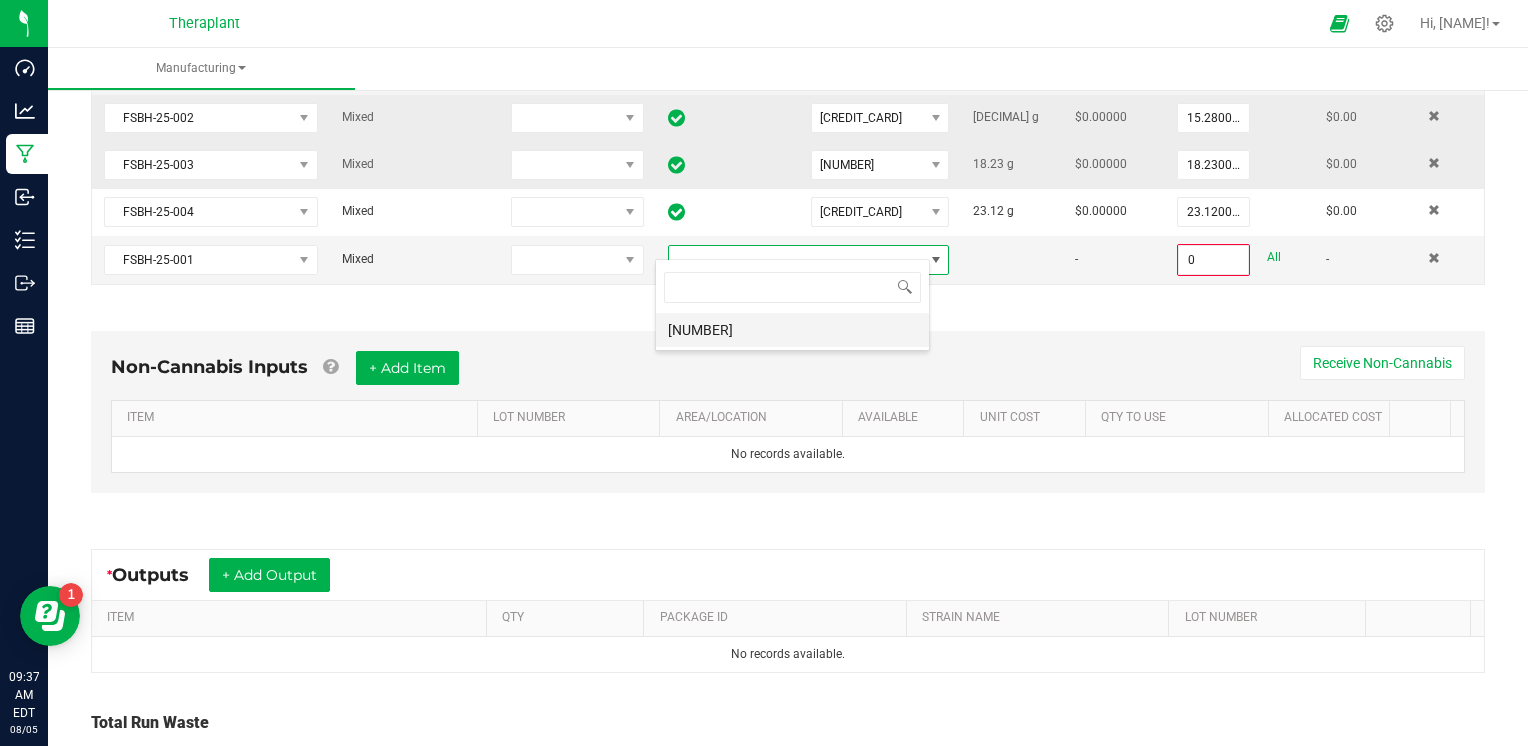 click on "[NUMBER]" at bounding box center [792, 330] 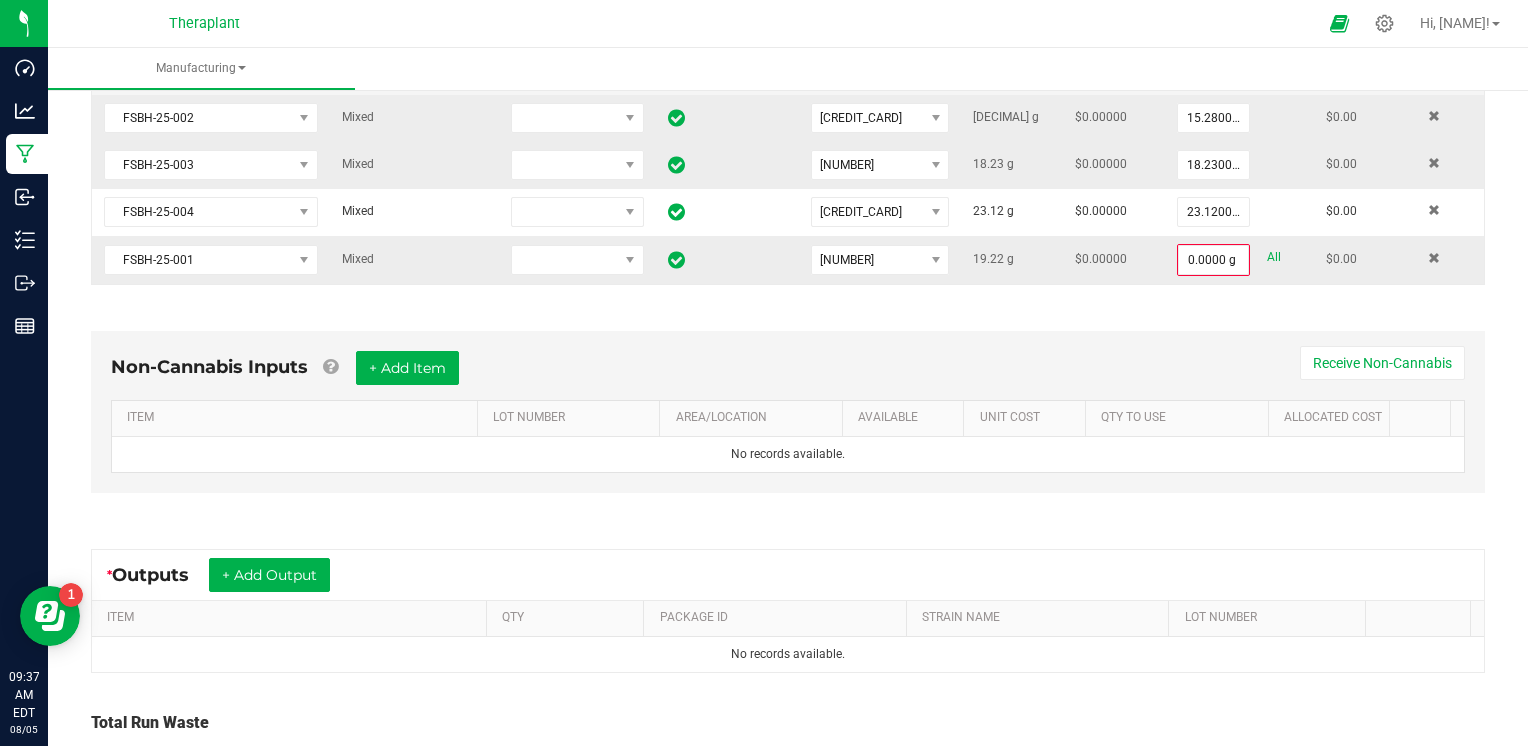 click on "All" at bounding box center (1274, 257) 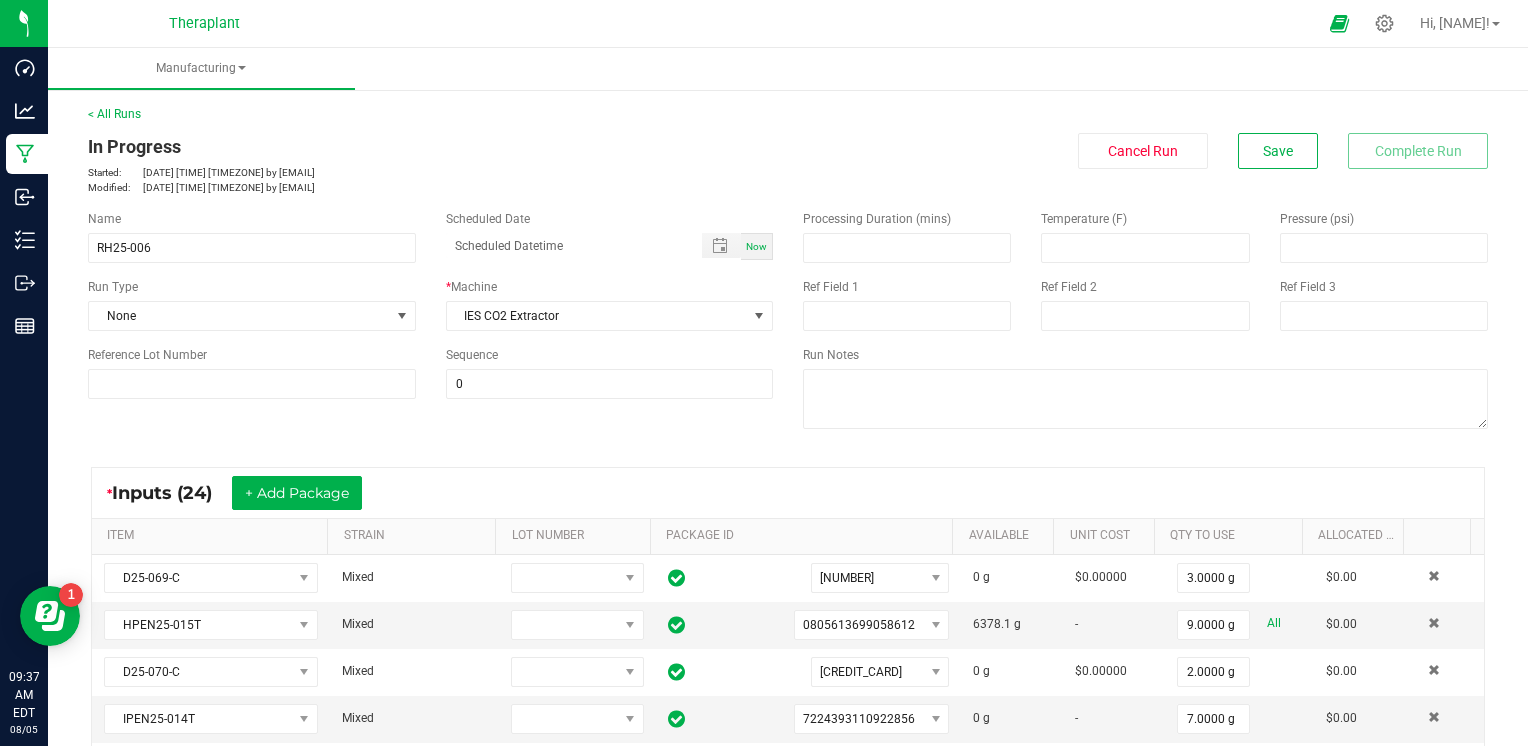scroll, scrollTop: 0, scrollLeft: 0, axis: both 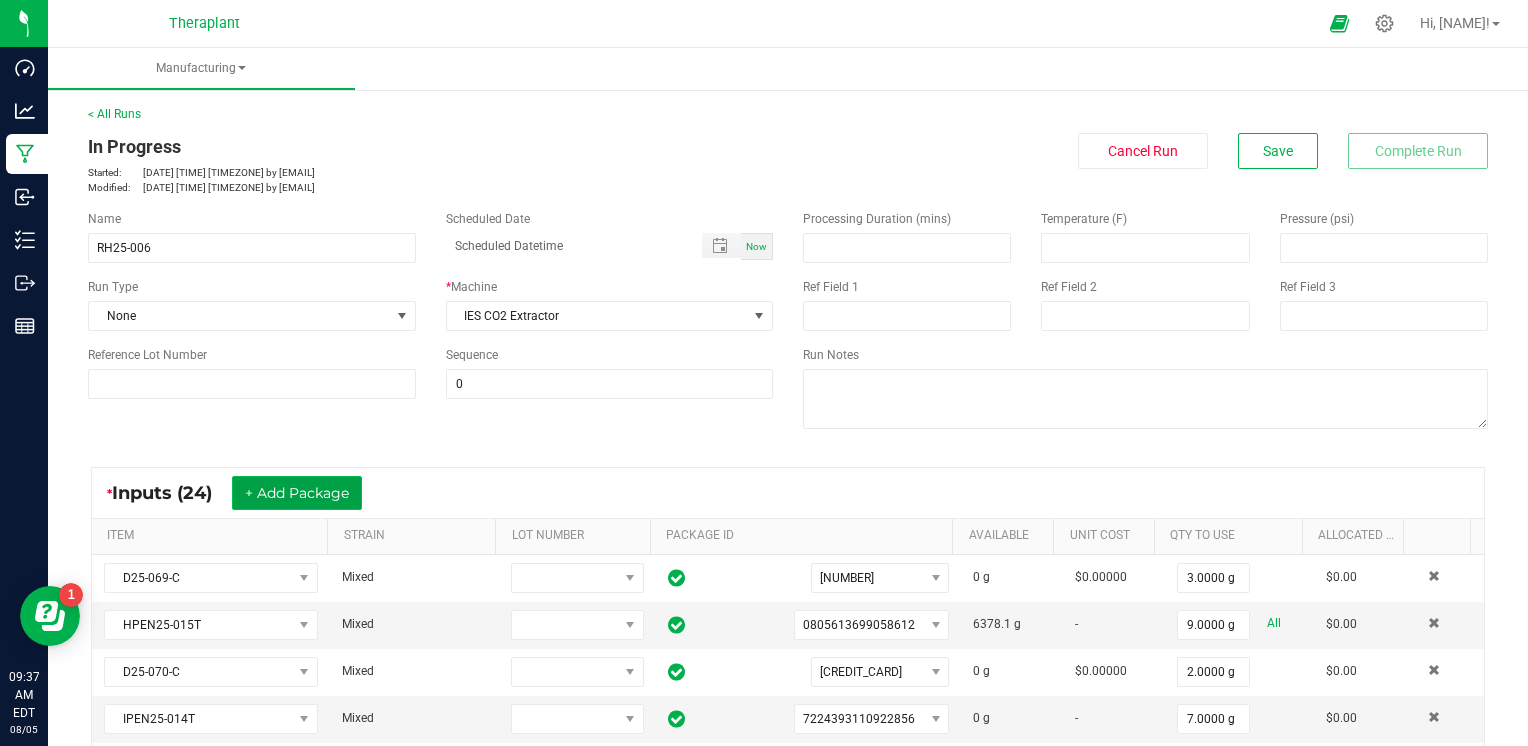 click on "+ Add Package" at bounding box center (297, 493) 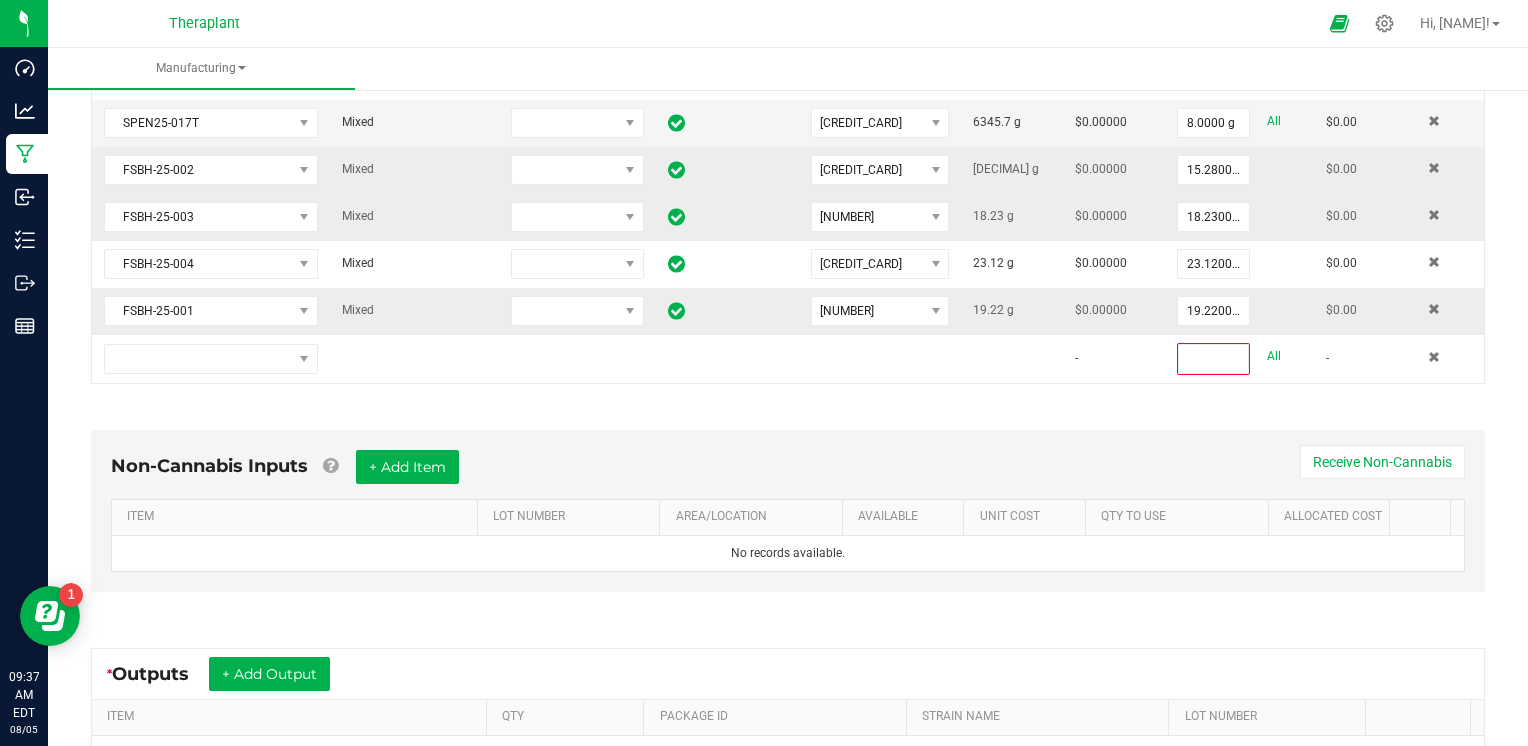 scroll, scrollTop: 1400, scrollLeft: 0, axis: vertical 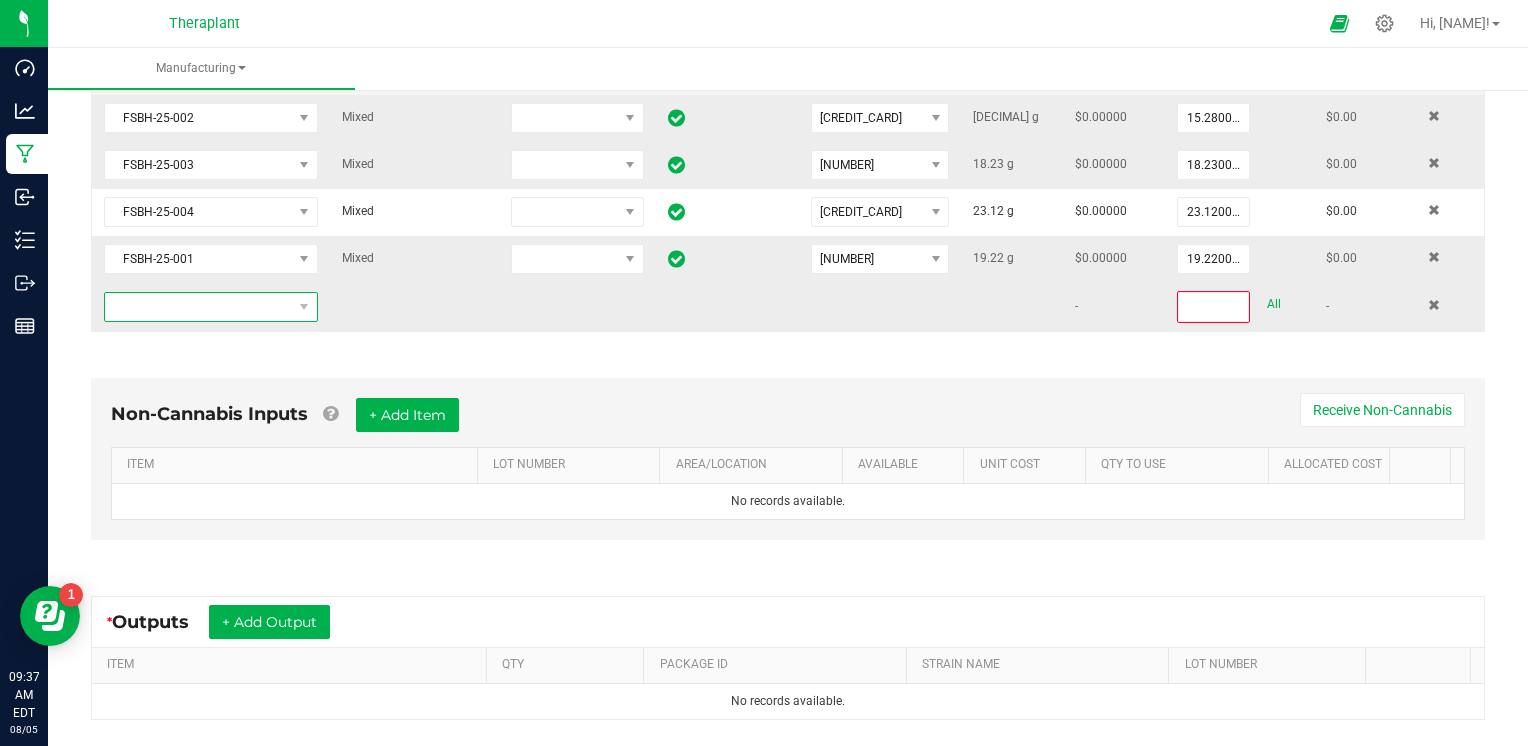 click at bounding box center [198, 307] 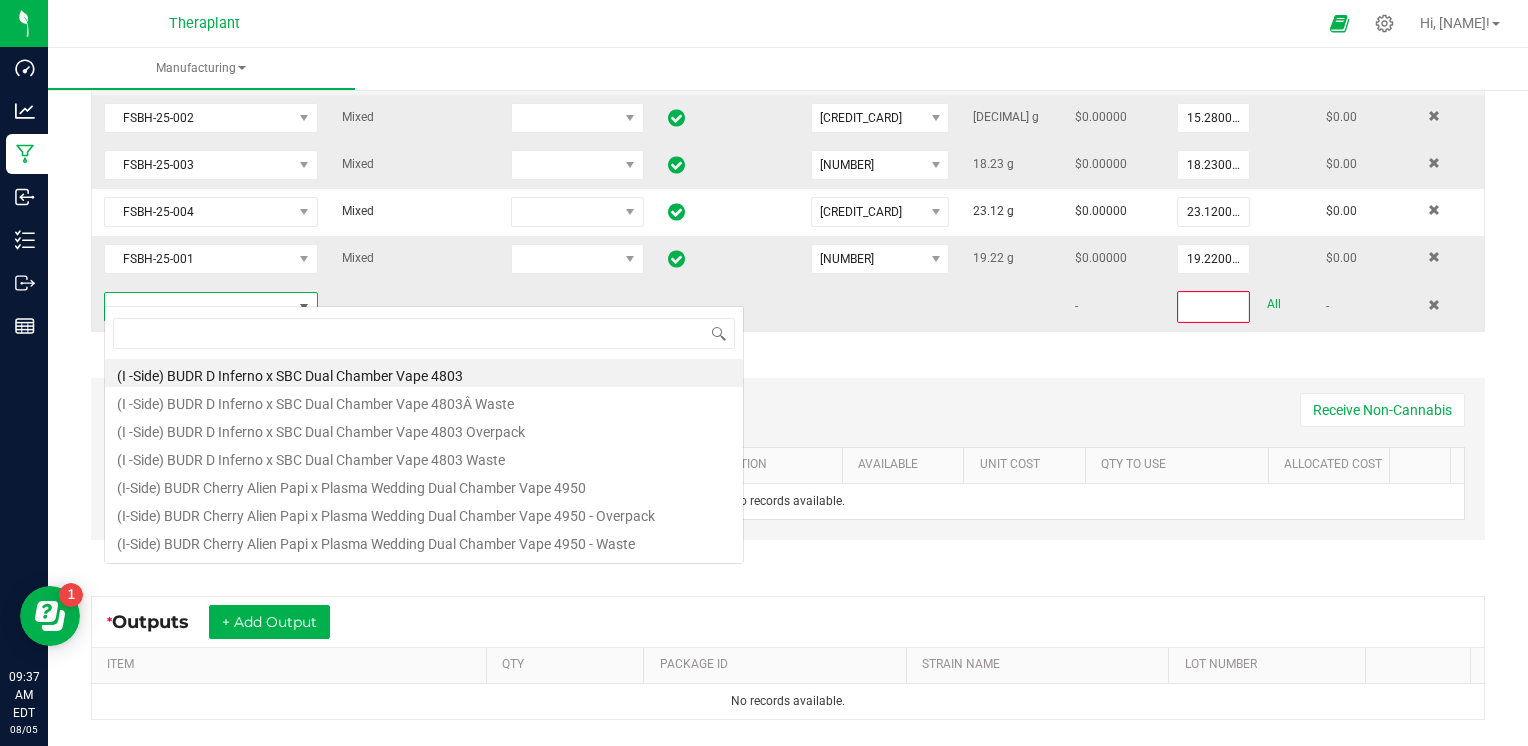 scroll, scrollTop: 99970, scrollLeft: 99791, axis: both 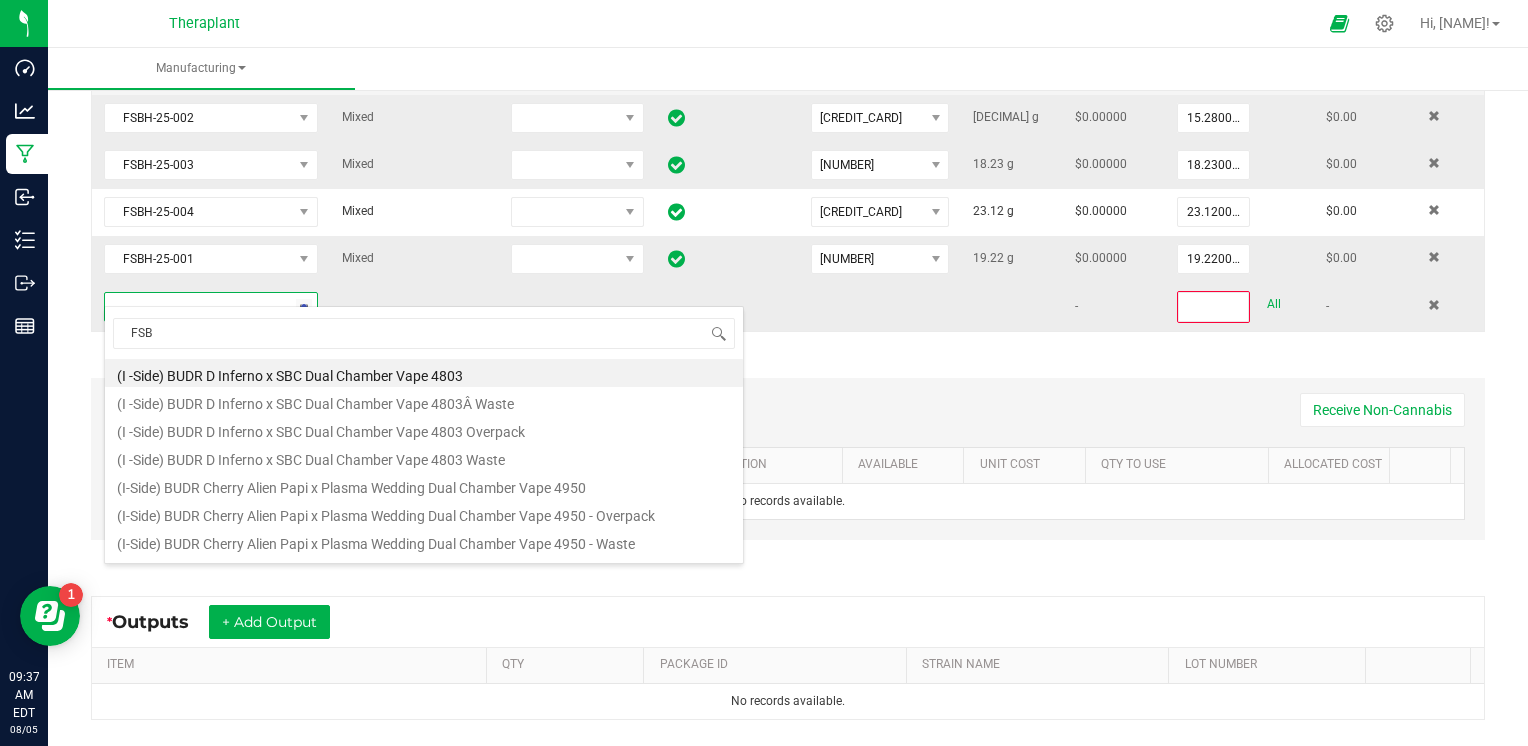 type on "FSBH" 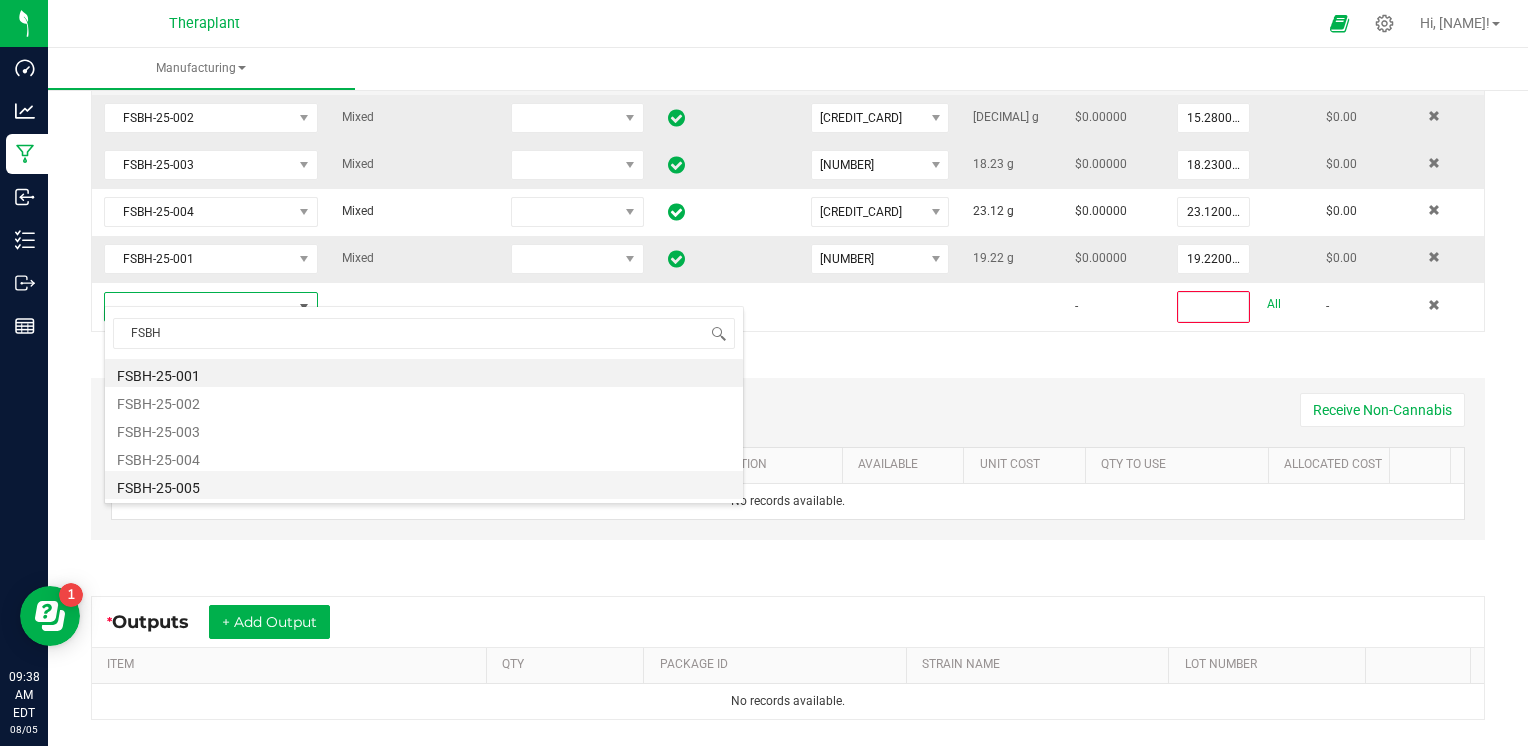 click on "FSBH-25-005" at bounding box center [424, 485] 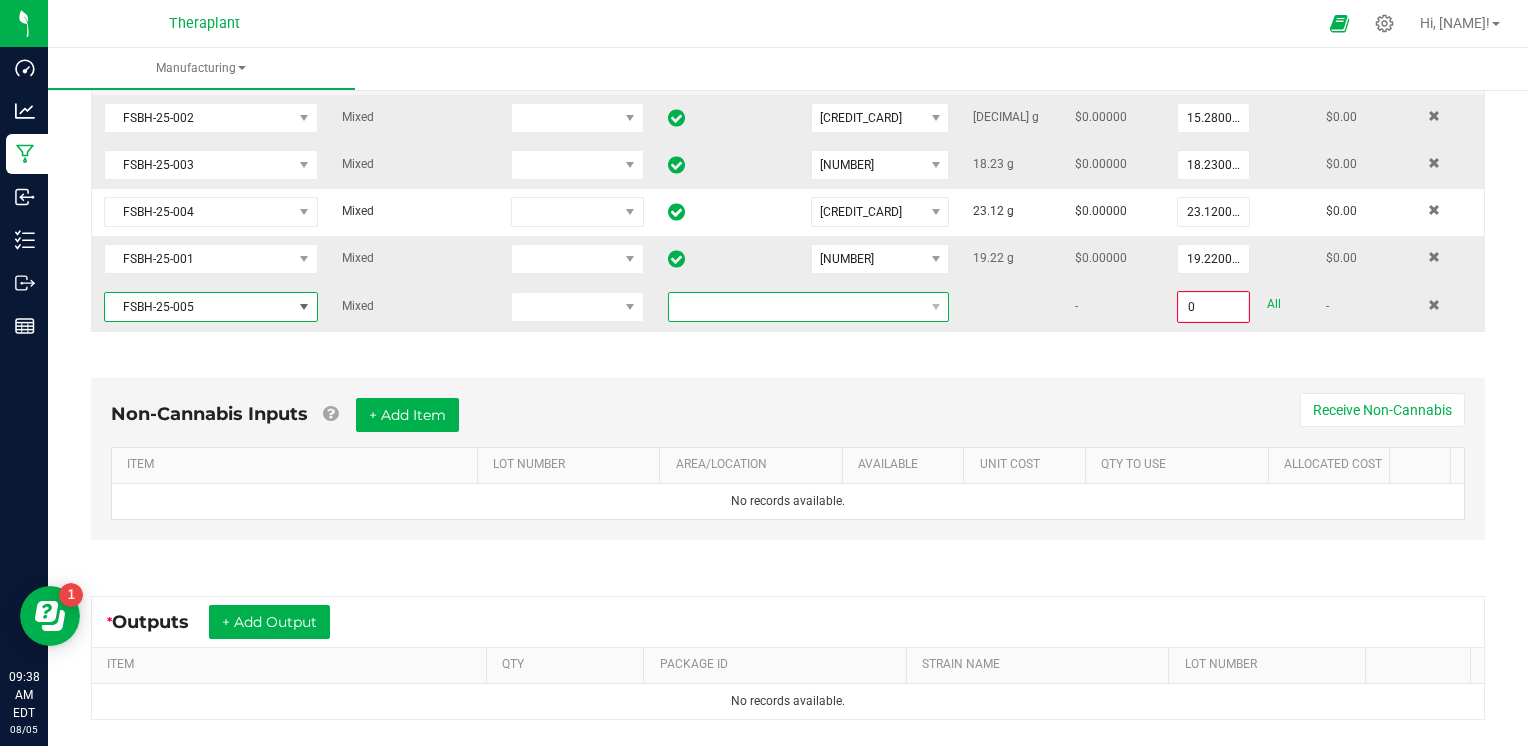 click at bounding box center [796, 307] 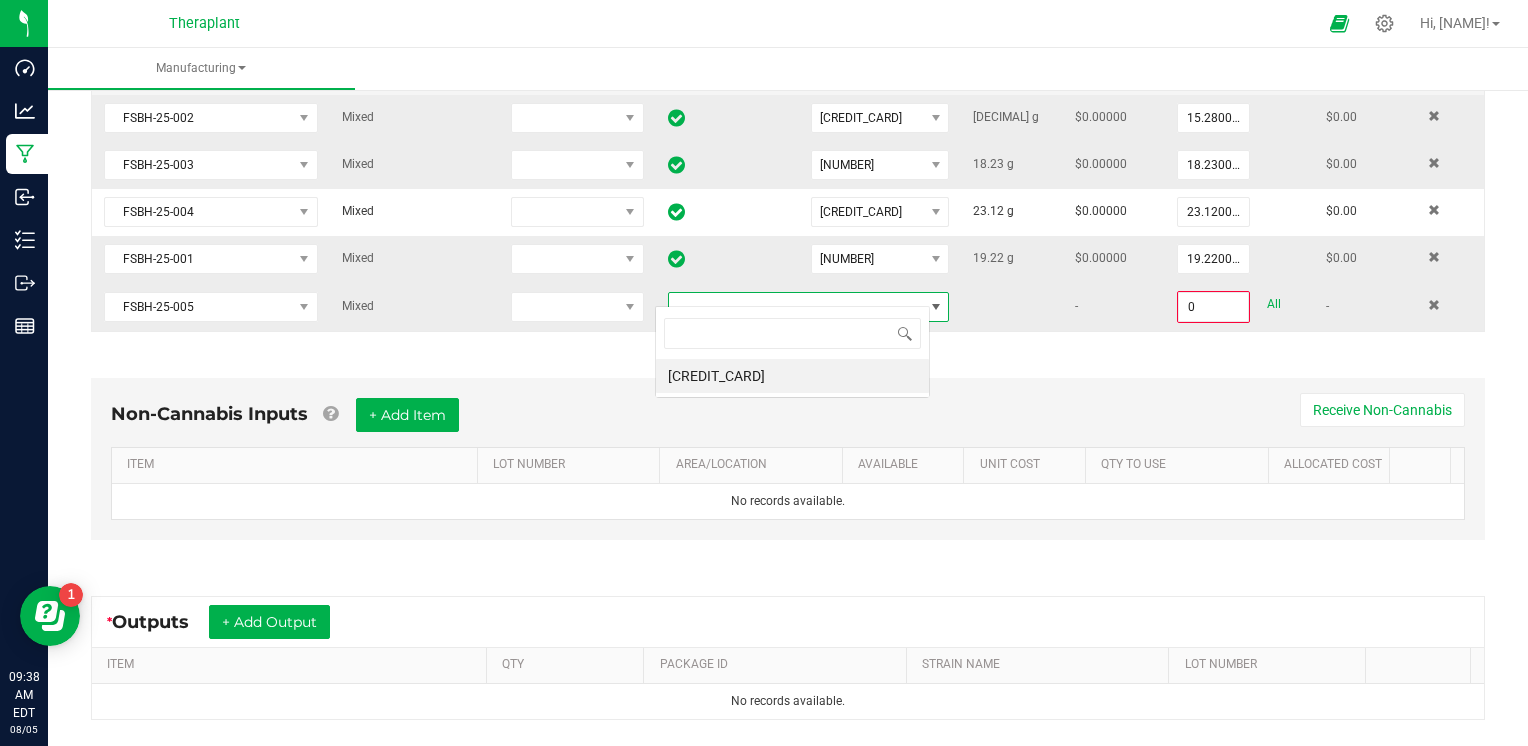 scroll, scrollTop: 99970, scrollLeft: 99724, axis: both 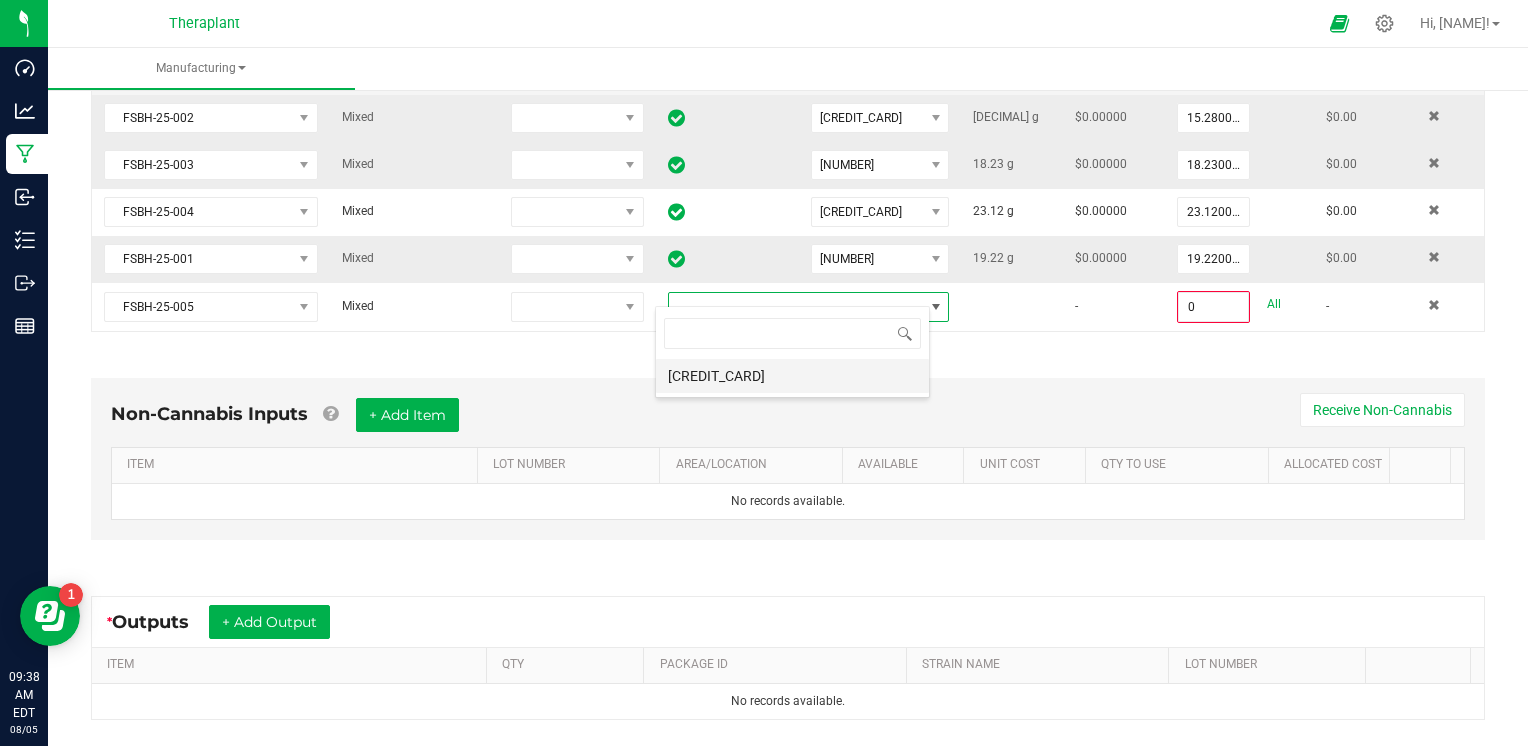 click on "[CREDIT_CARD]" at bounding box center (792, 376) 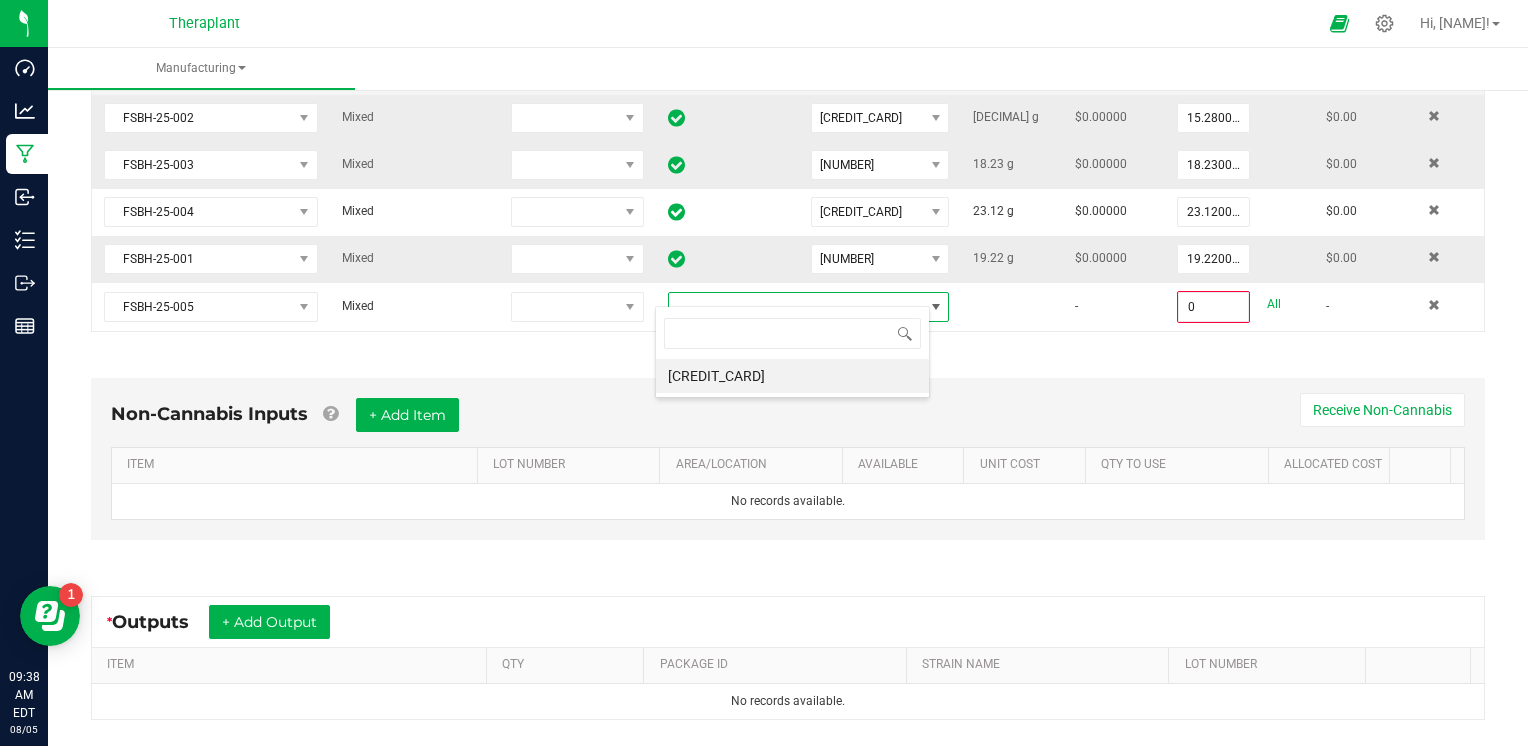 type on "0.0000 g" 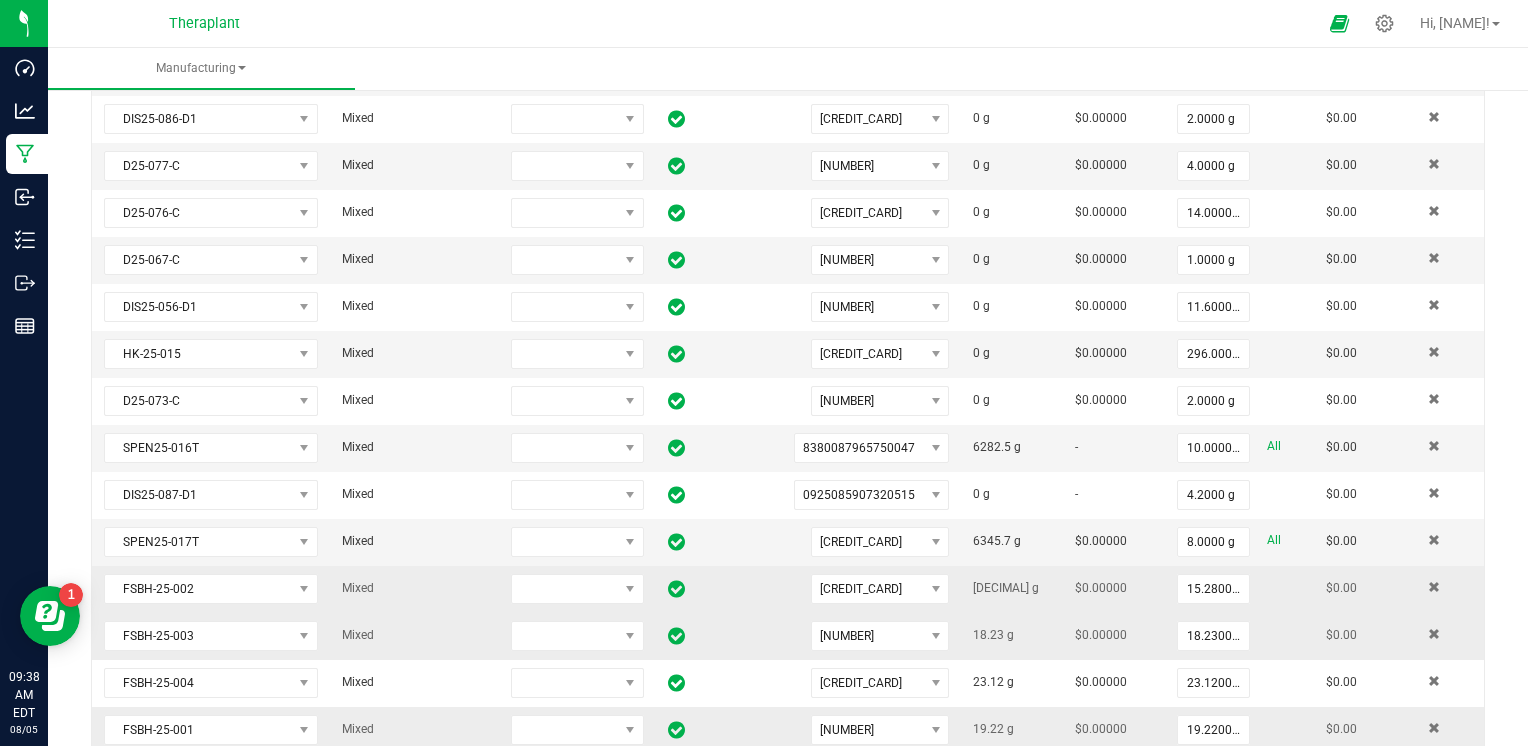 scroll, scrollTop: 1200, scrollLeft: 0, axis: vertical 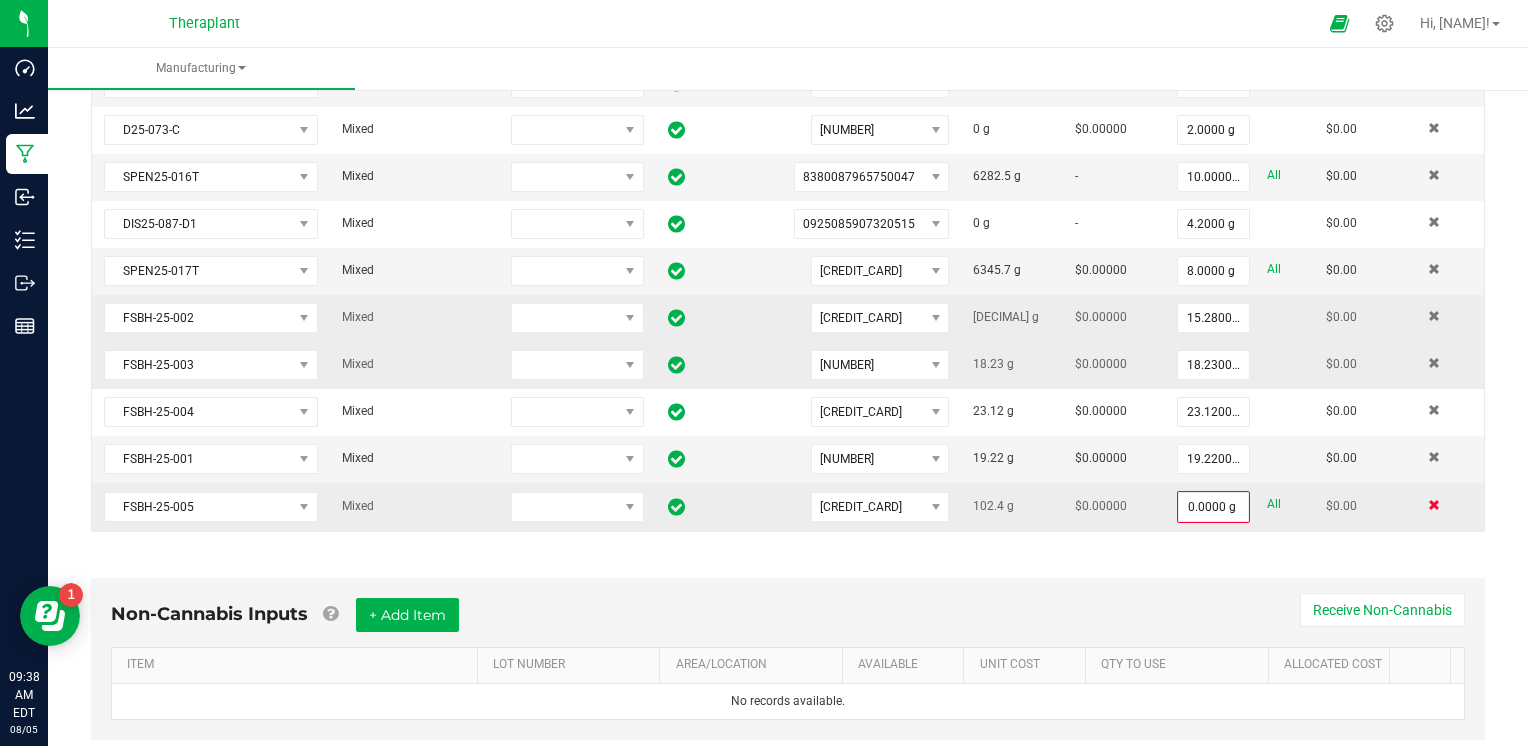 click at bounding box center [1434, 505] 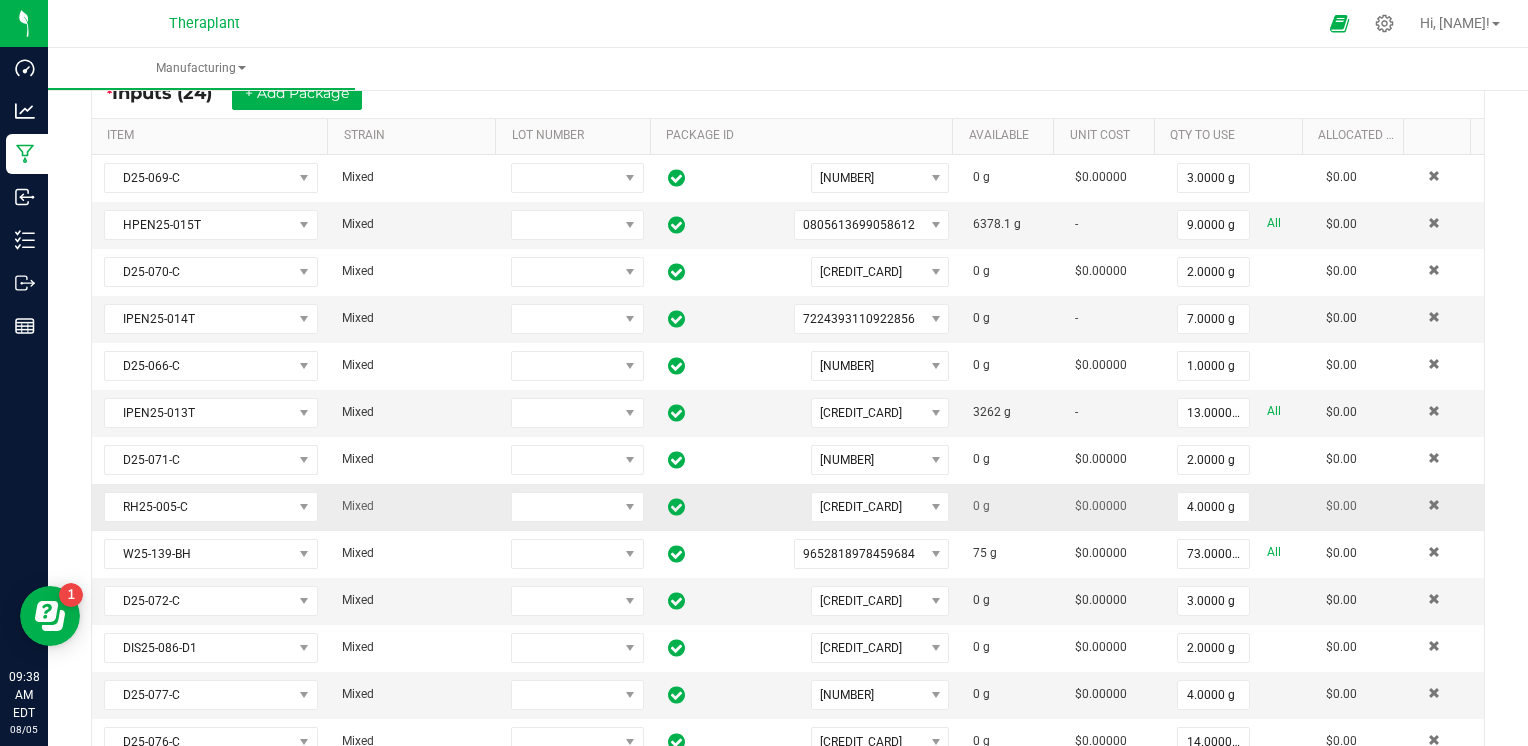 scroll, scrollTop: 0, scrollLeft: 0, axis: both 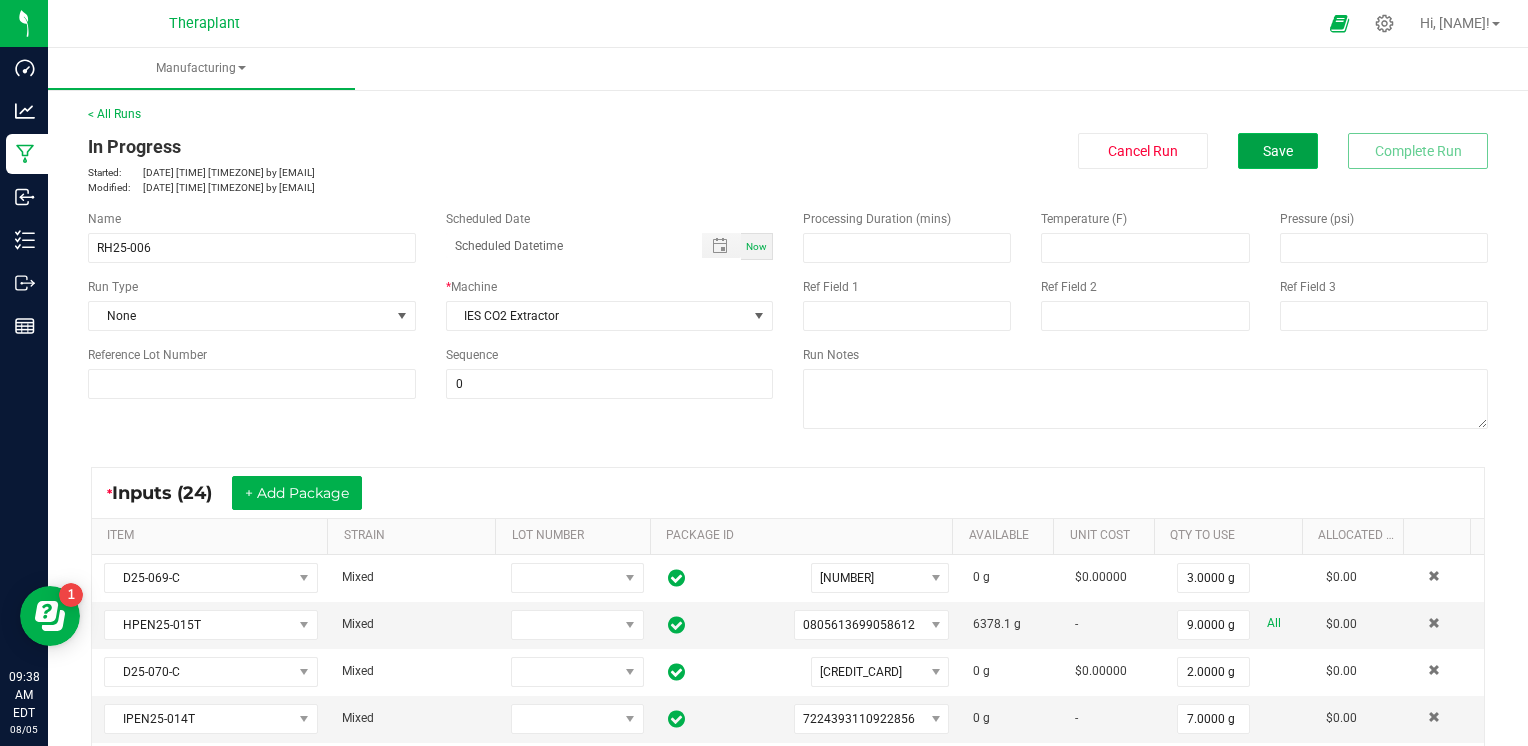 click on "Save" at bounding box center (1278, 151) 